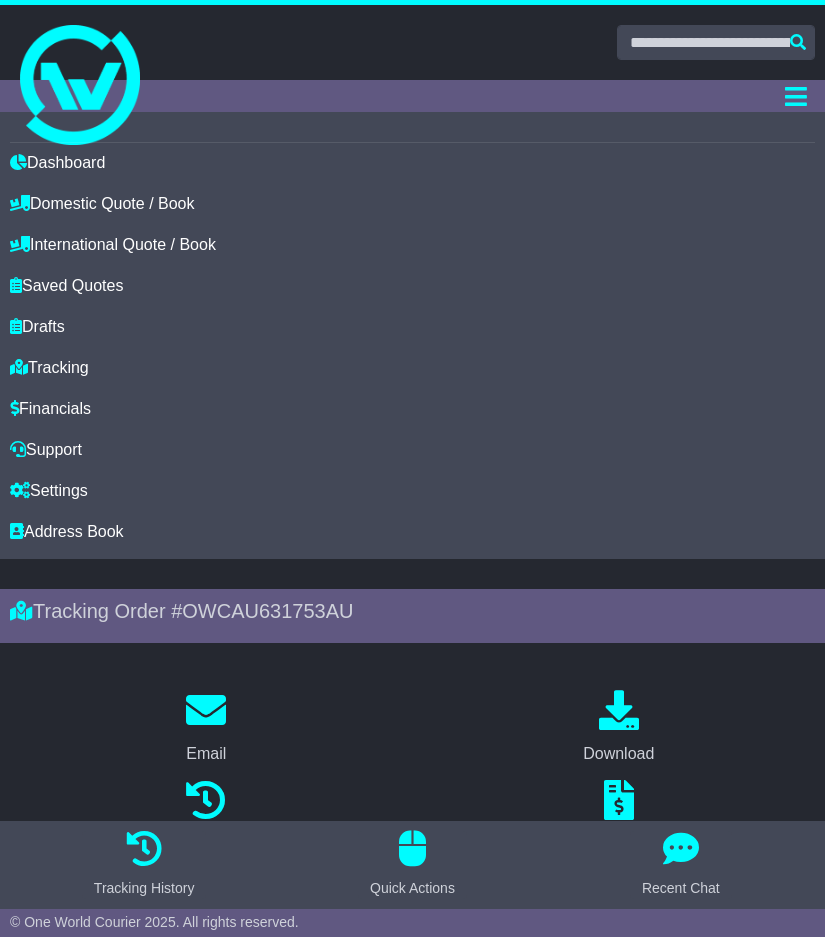 scroll, scrollTop: 0, scrollLeft: 0, axis: both 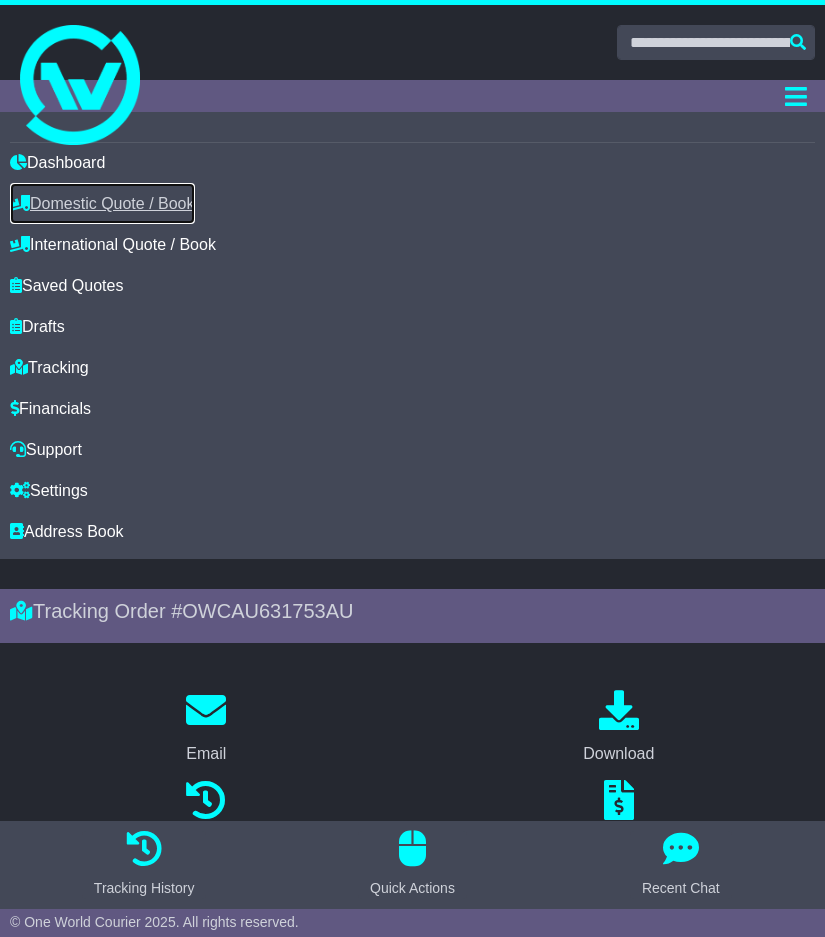 click on "Domestic Quote / Book" at bounding box center [102, 203] 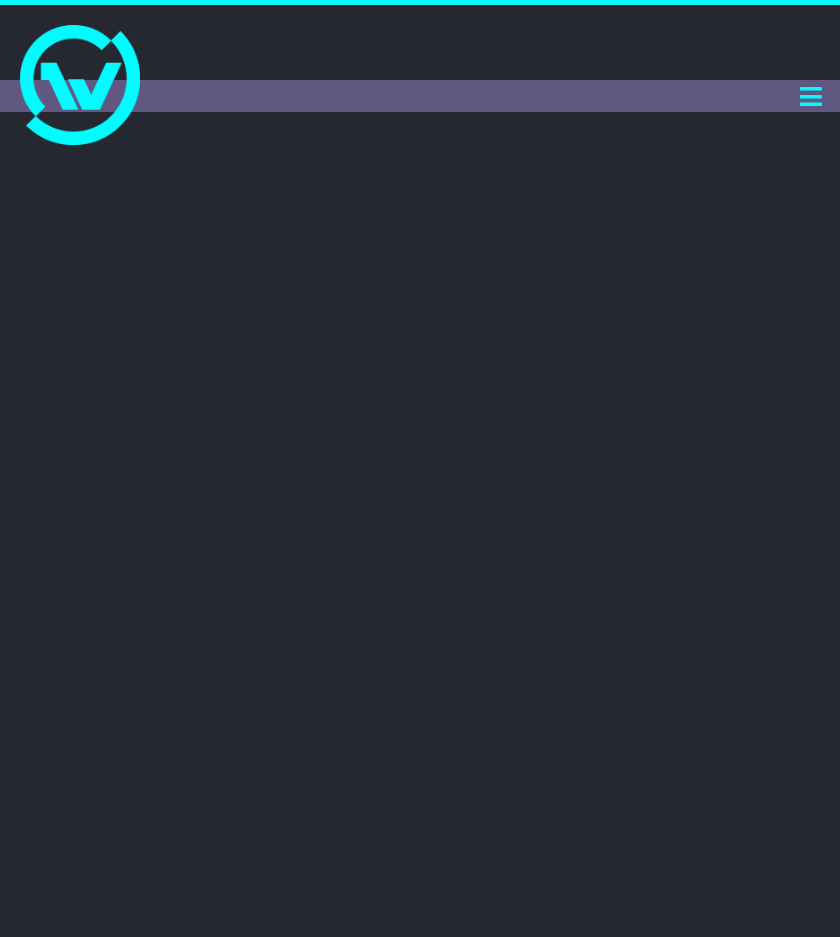 scroll, scrollTop: 0, scrollLeft: 0, axis: both 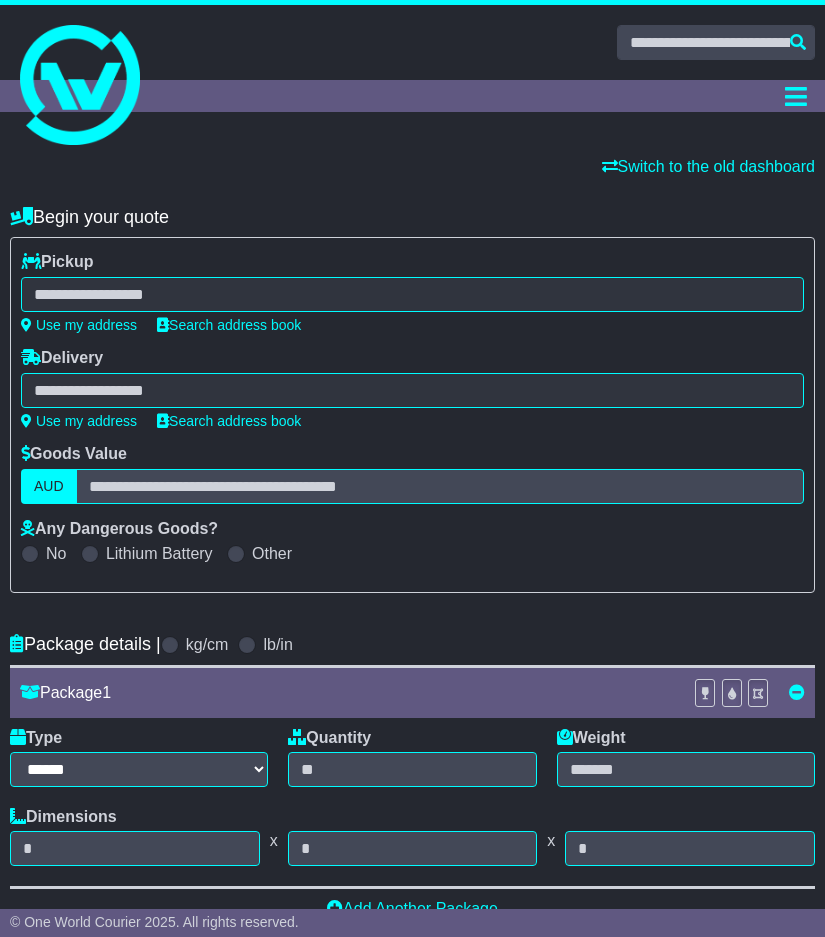click at bounding box center (412, 42) 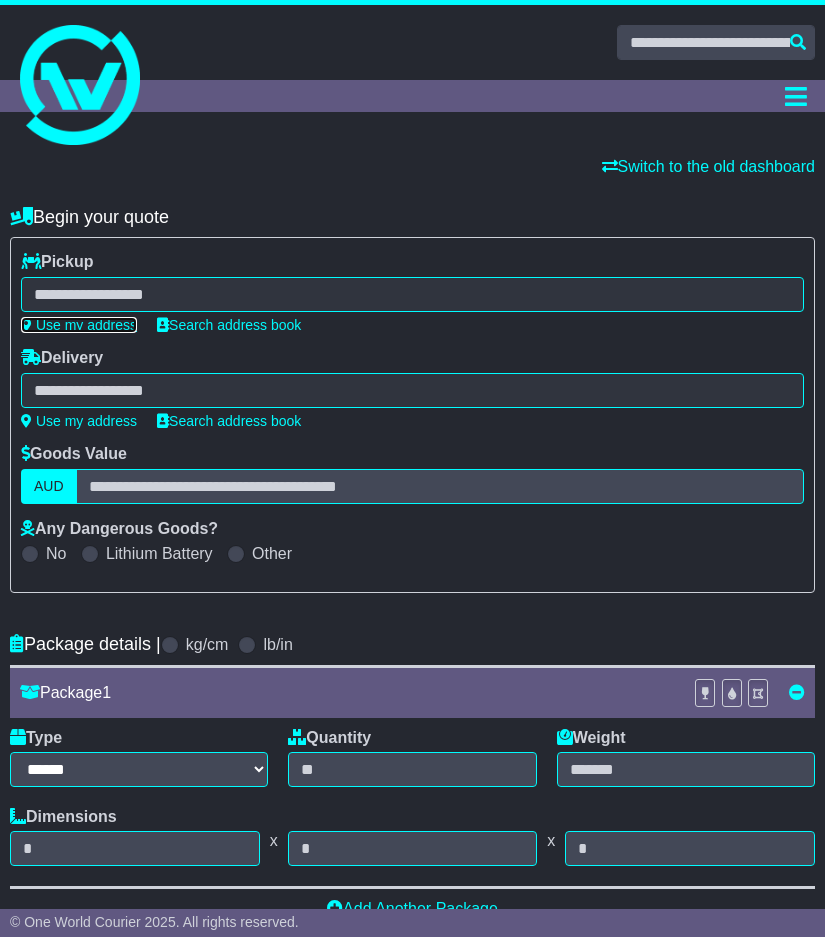 click on "Use my address" at bounding box center [79, 325] 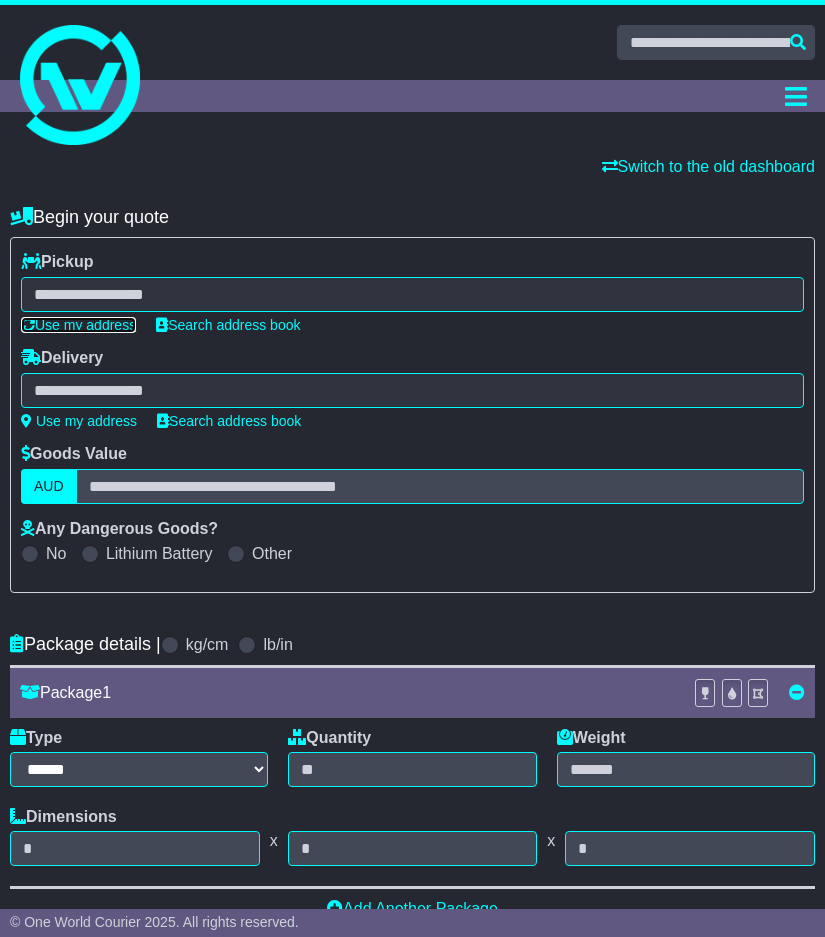 type on "**********" 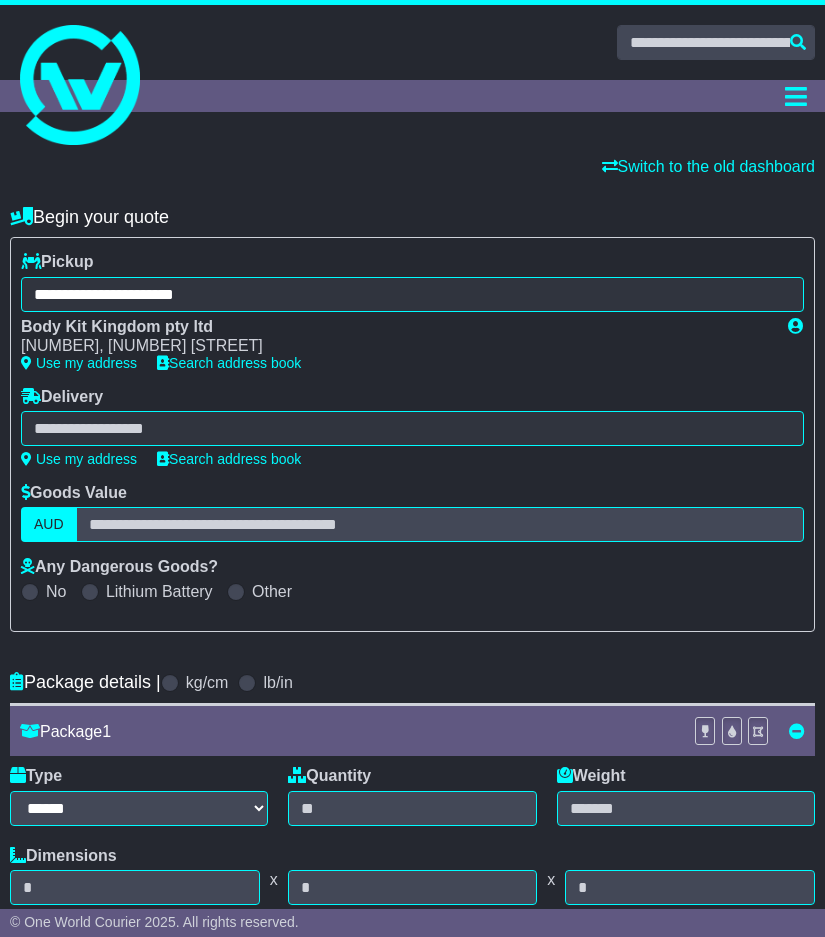 click at bounding box center (412, 428) 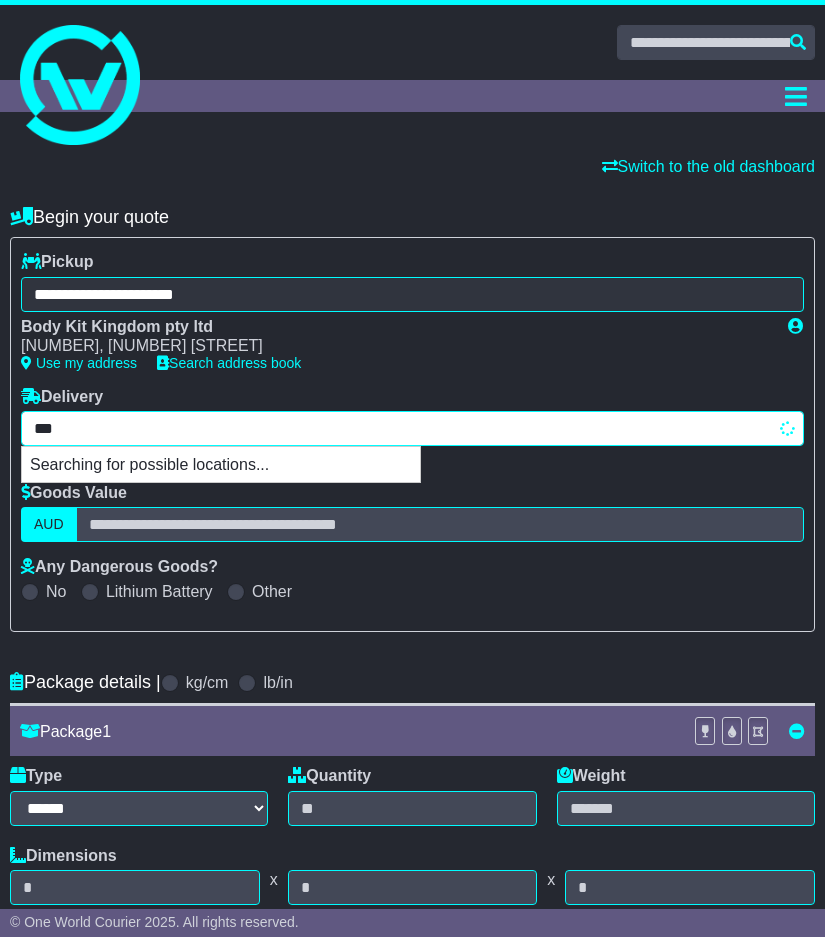 type on "****" 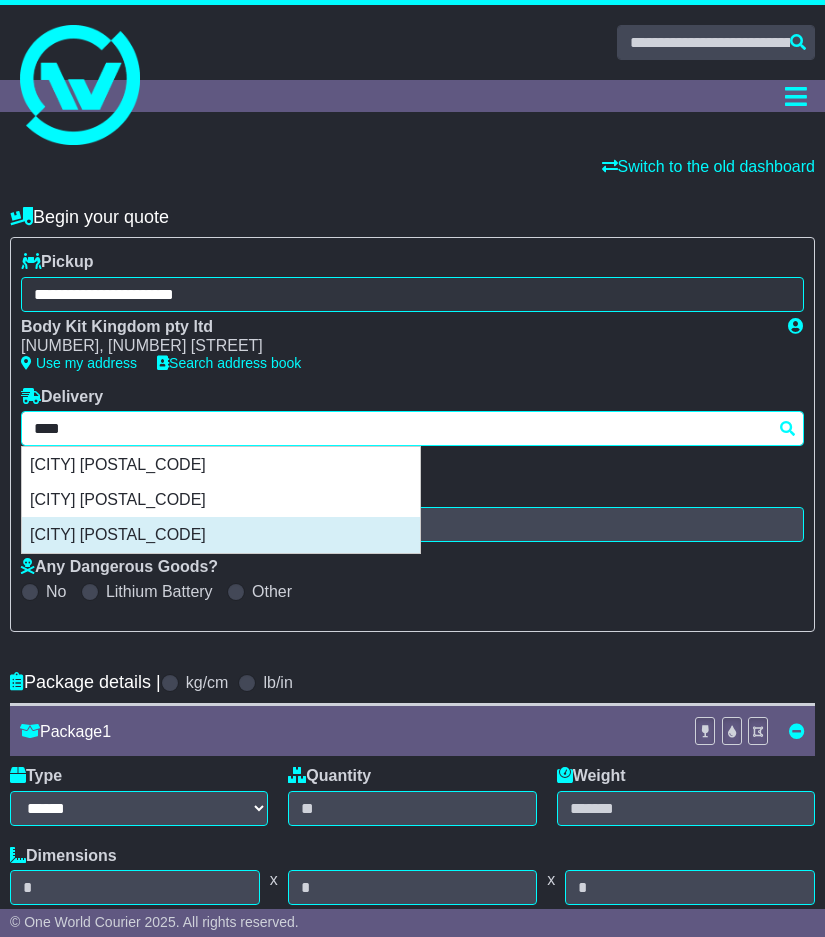 click on "NARRABUNDAH 2604" at bounding box center (221, 534) 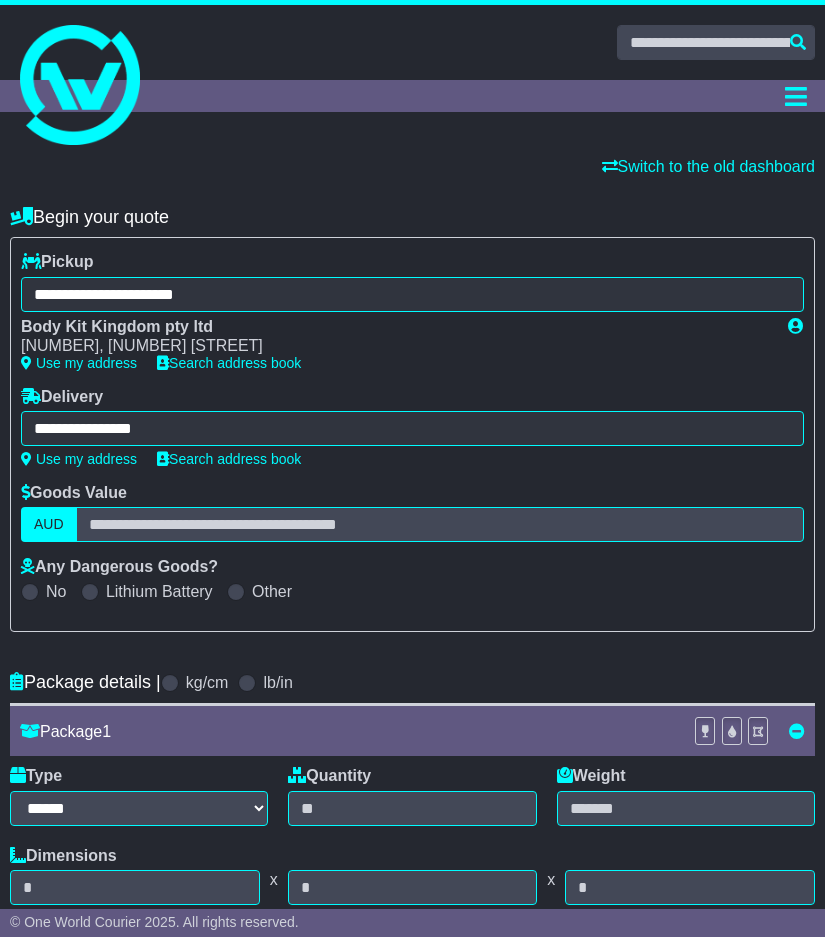 type on "**********" 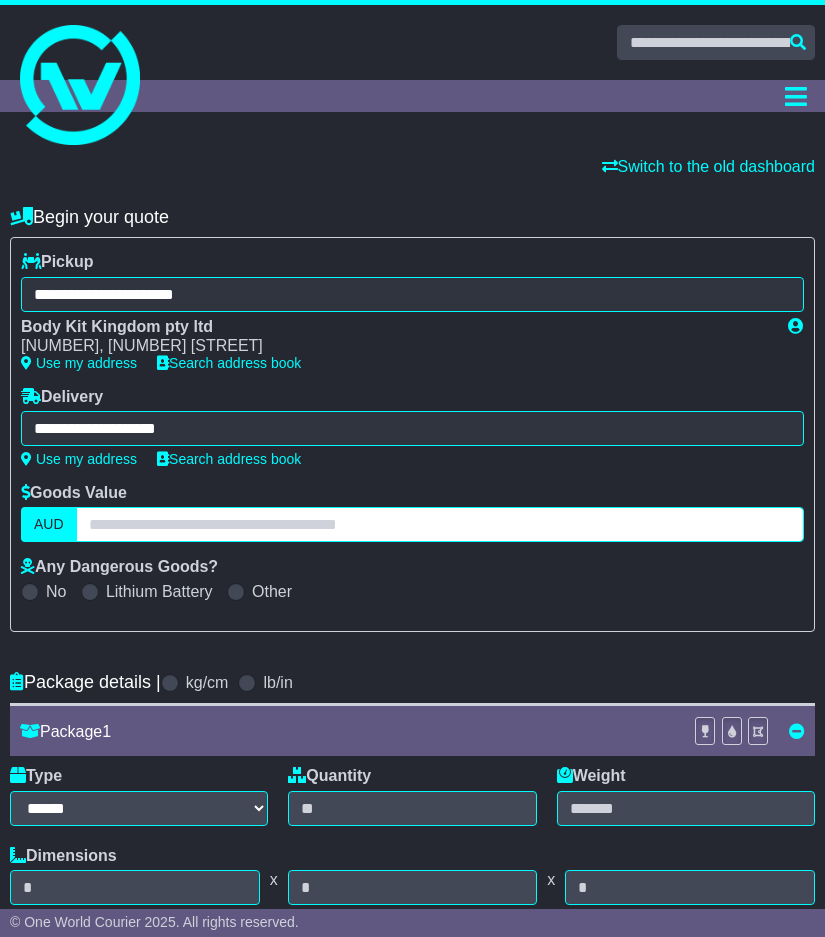click at bounding box center [440, 524] 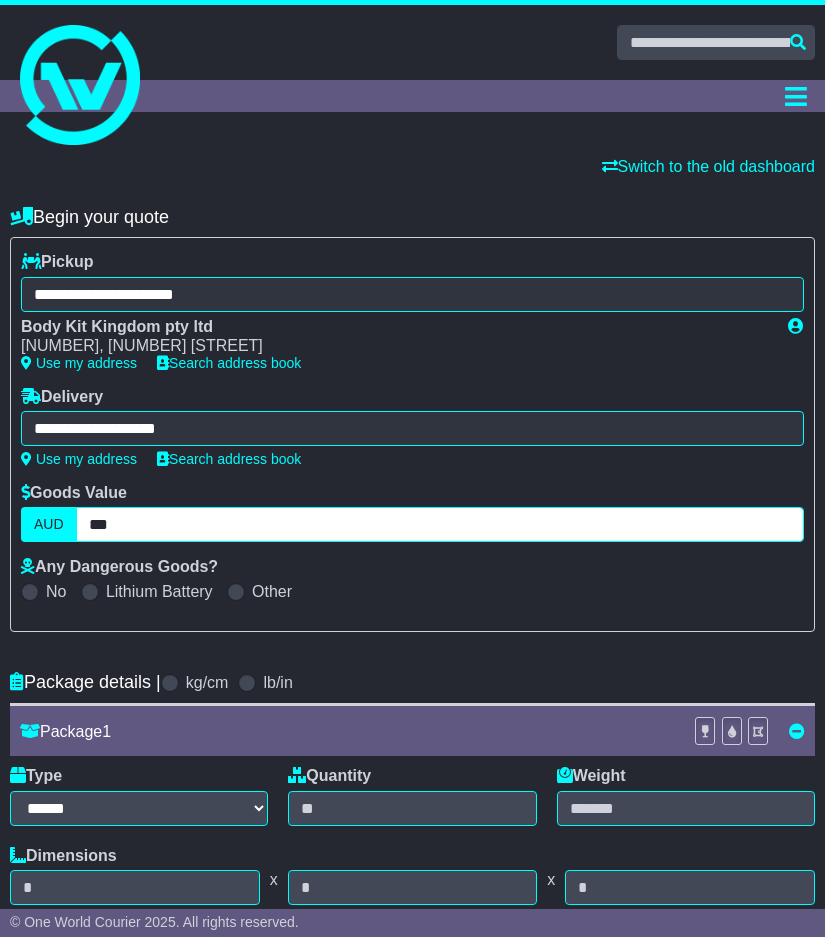 type on "***" 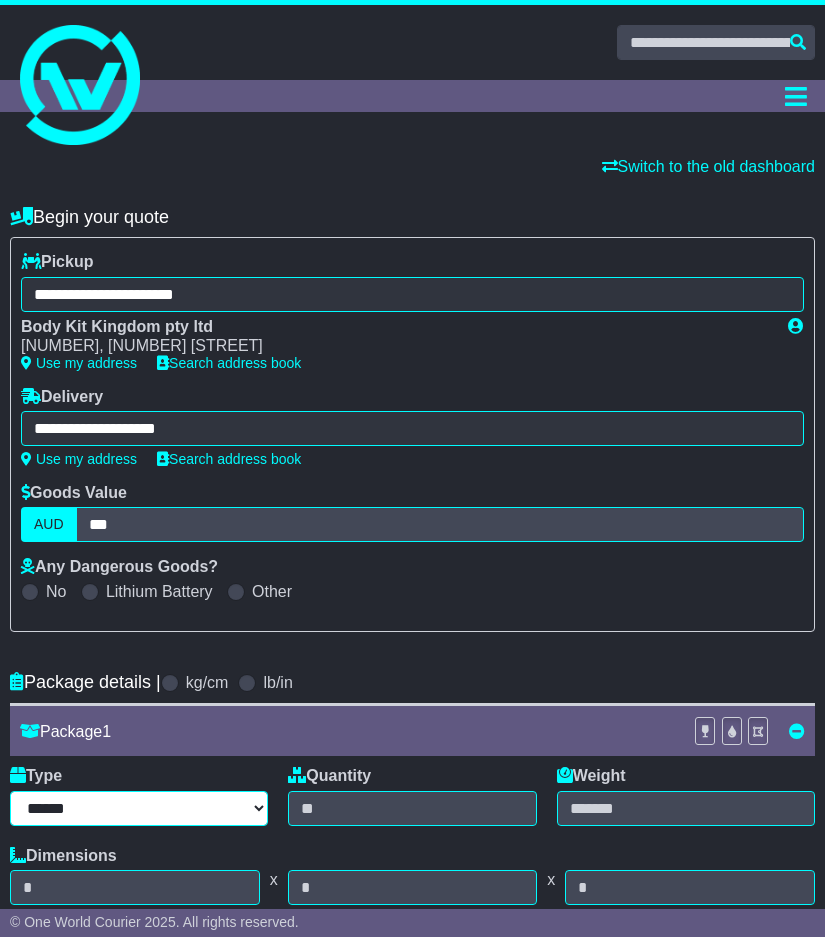 click on "****** ****** *** ******** ***** **** **** ****** *** *******" at bounding box center [139, 808] 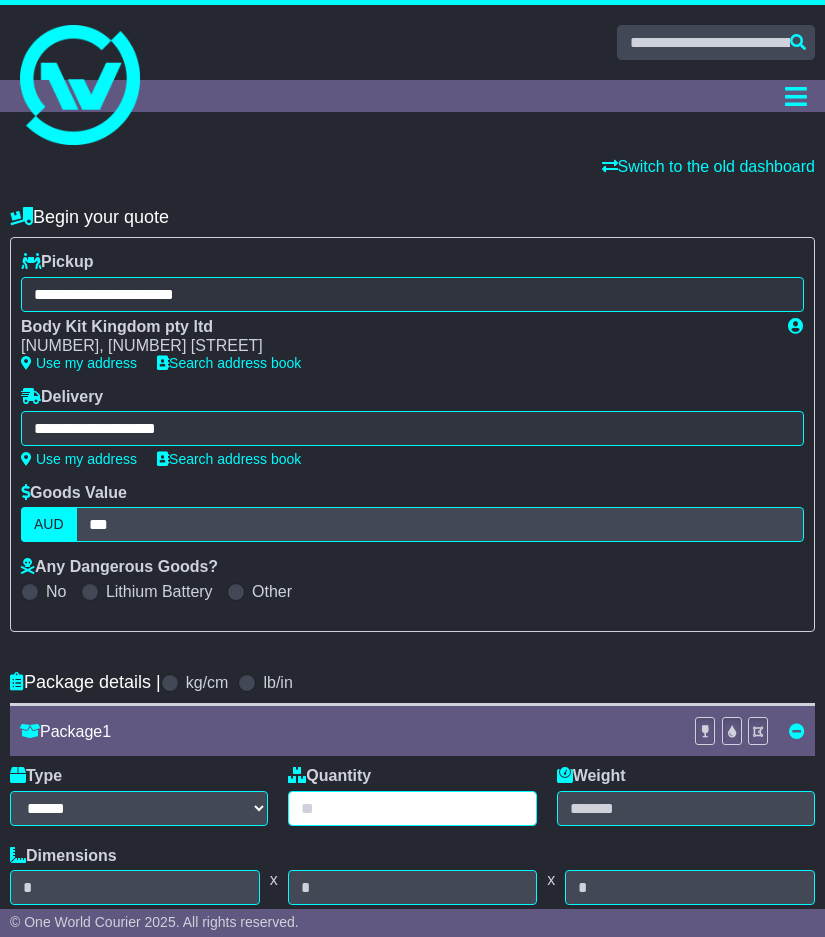 click at bounding box center (412, 808) 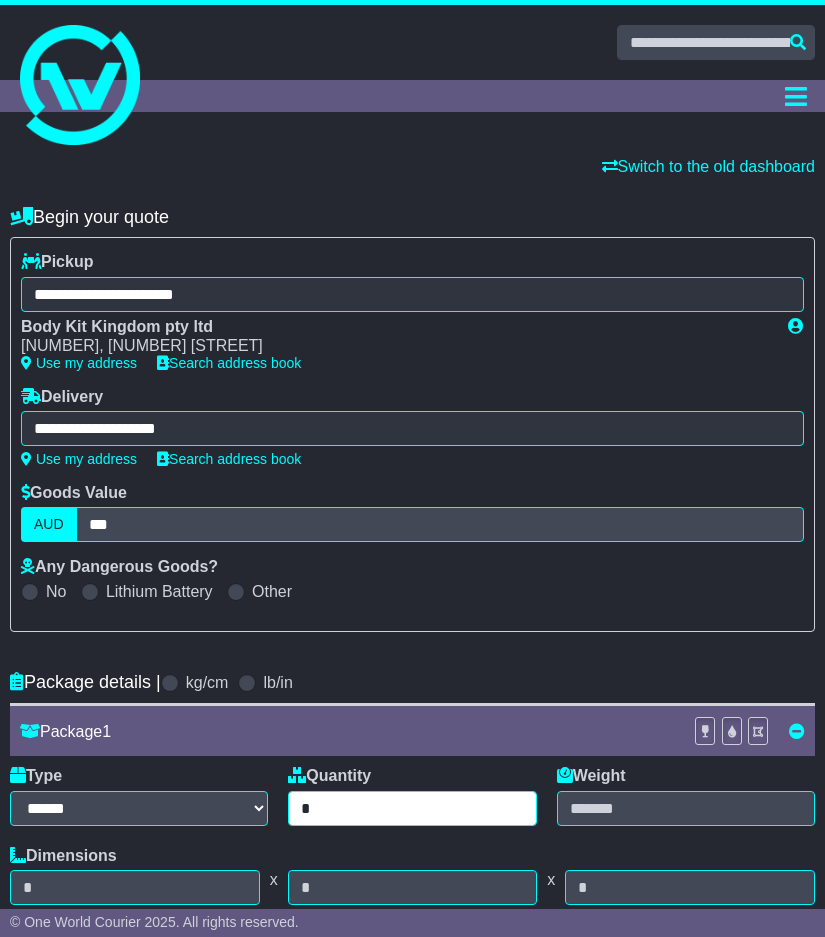 type on "*" 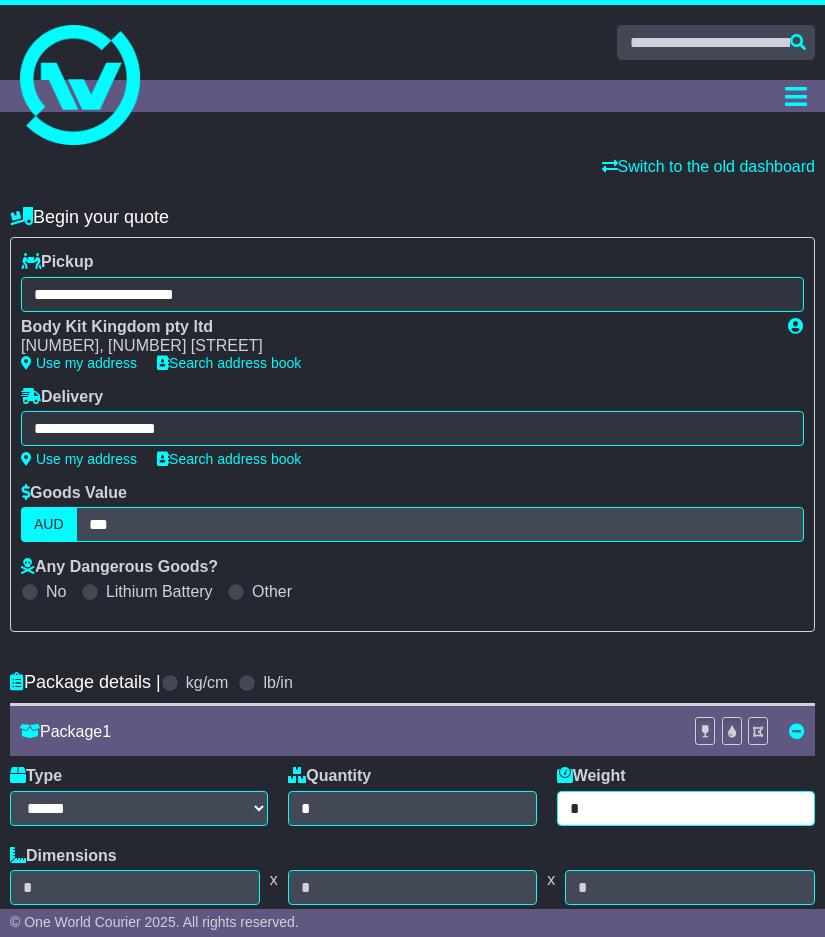 type on "*" 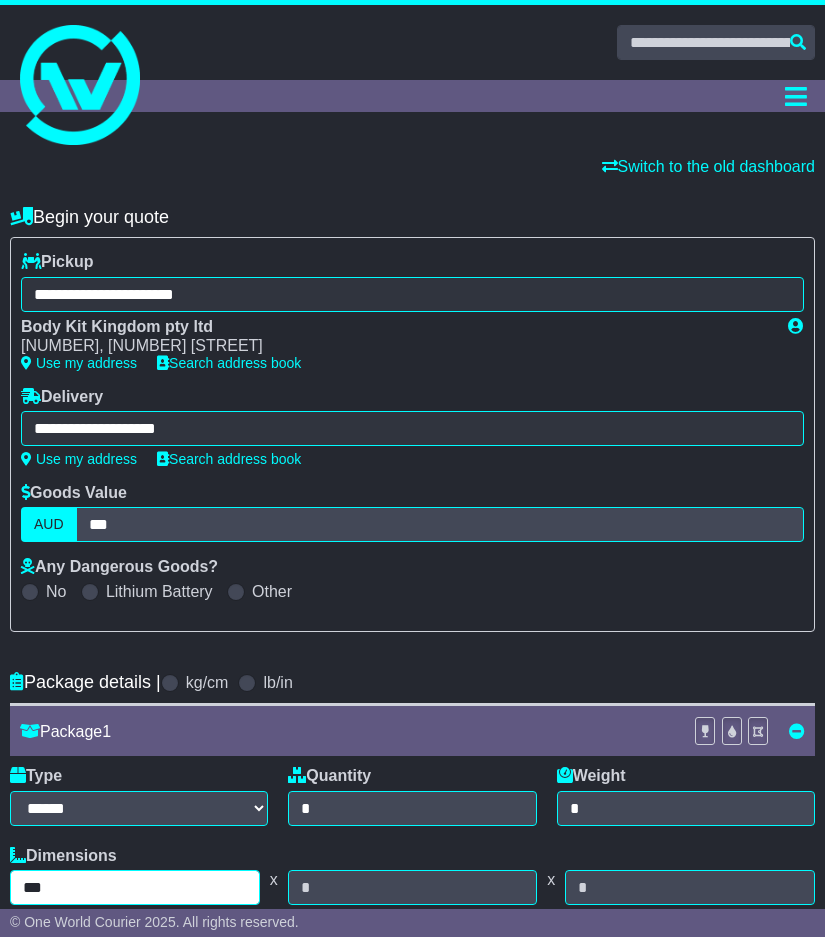 type on "***" 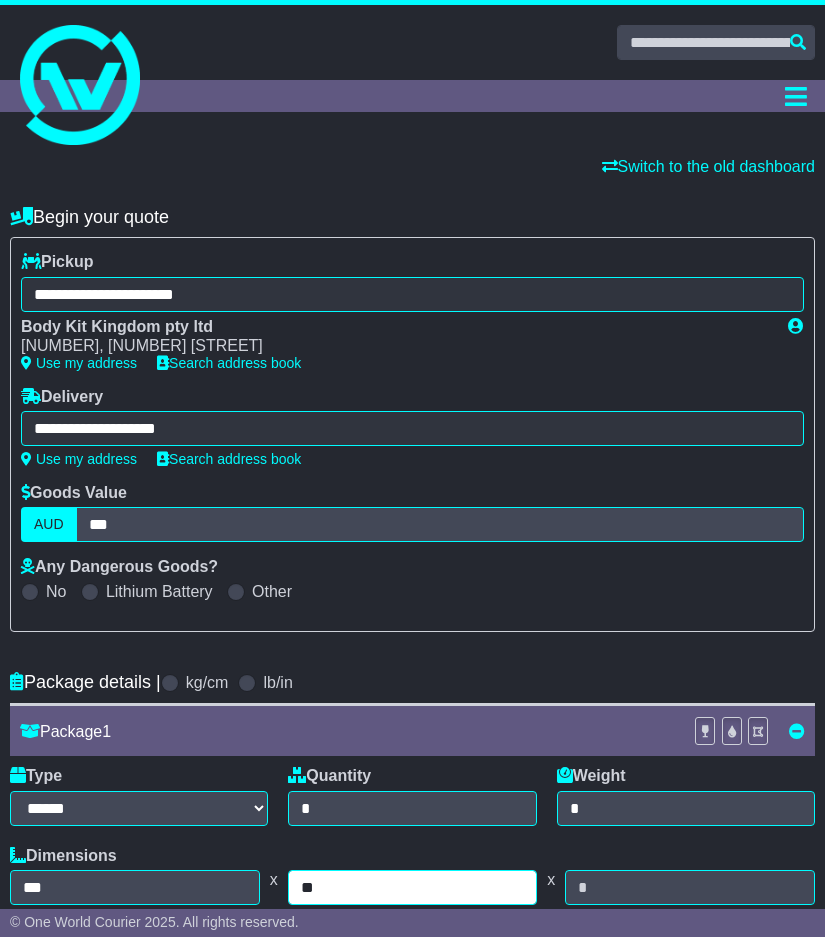 type on "**" 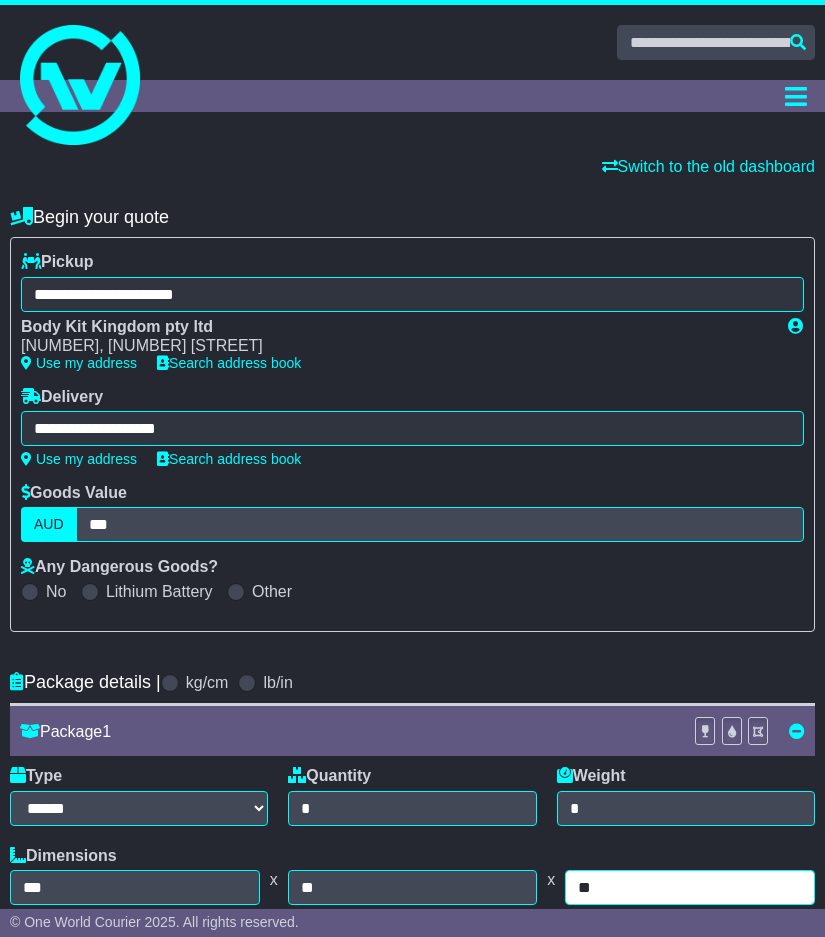 type on "**" 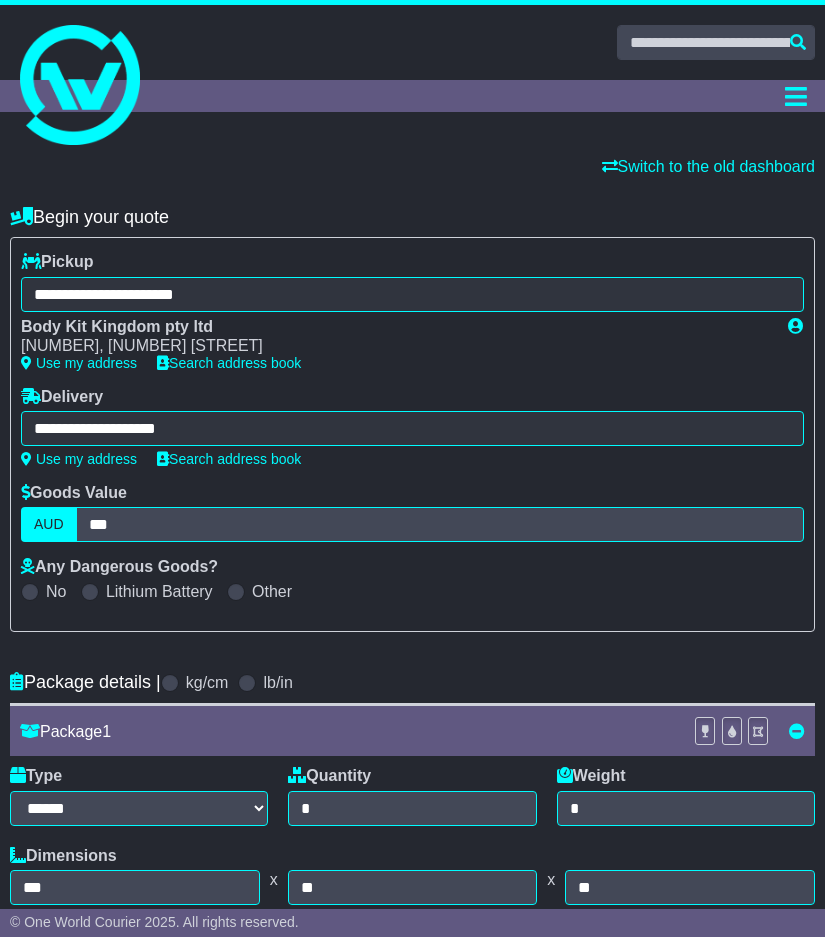 scroll, scrollTop: 804, scrollLeft: 0, axis: vertical 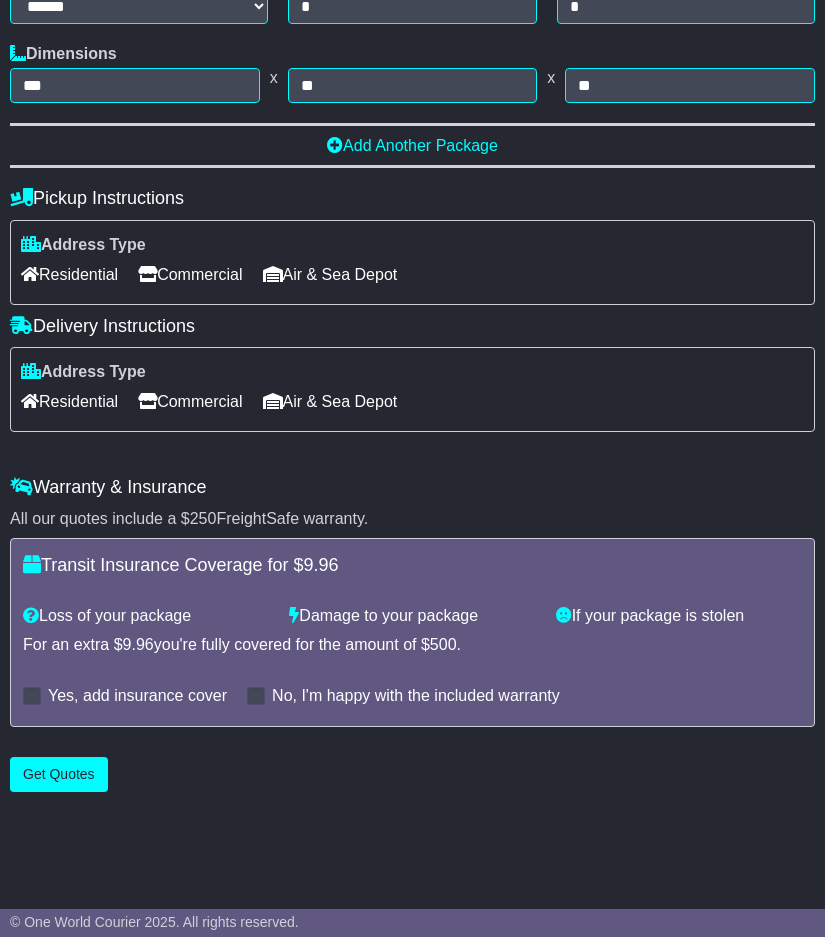 click on "Residential" at bounding box center (69, 401) 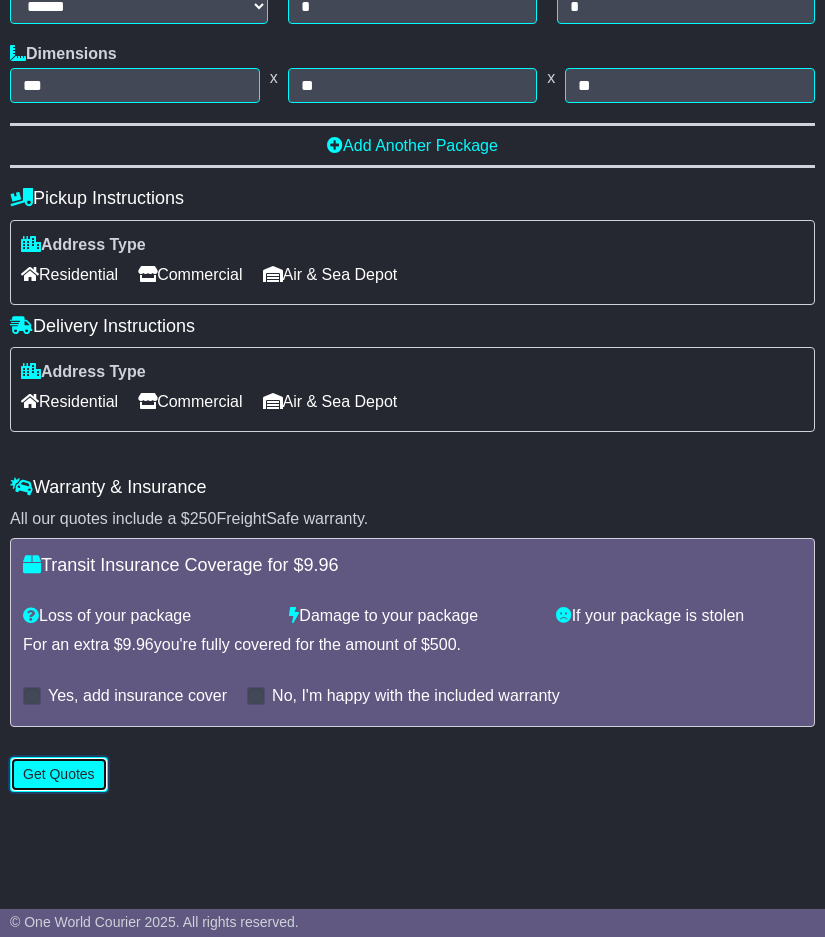 click on "Get Quotes" at bounding box center [59, 774] 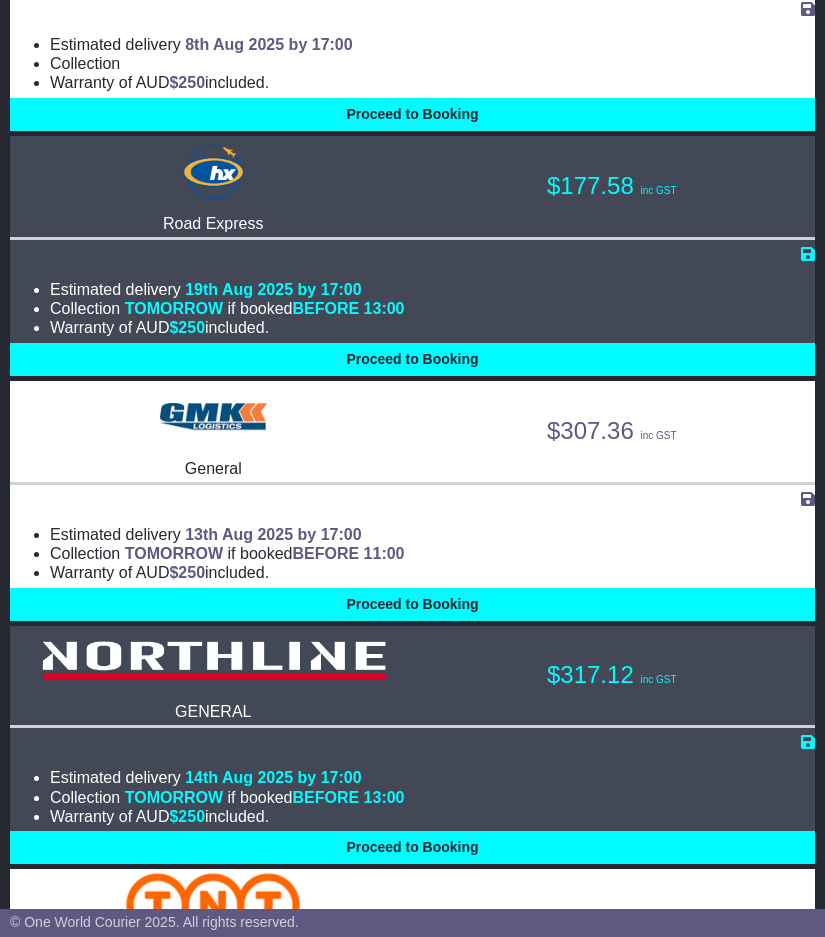 scroll, scrollTop: 558, scrollLeft: 0, axis: vertical 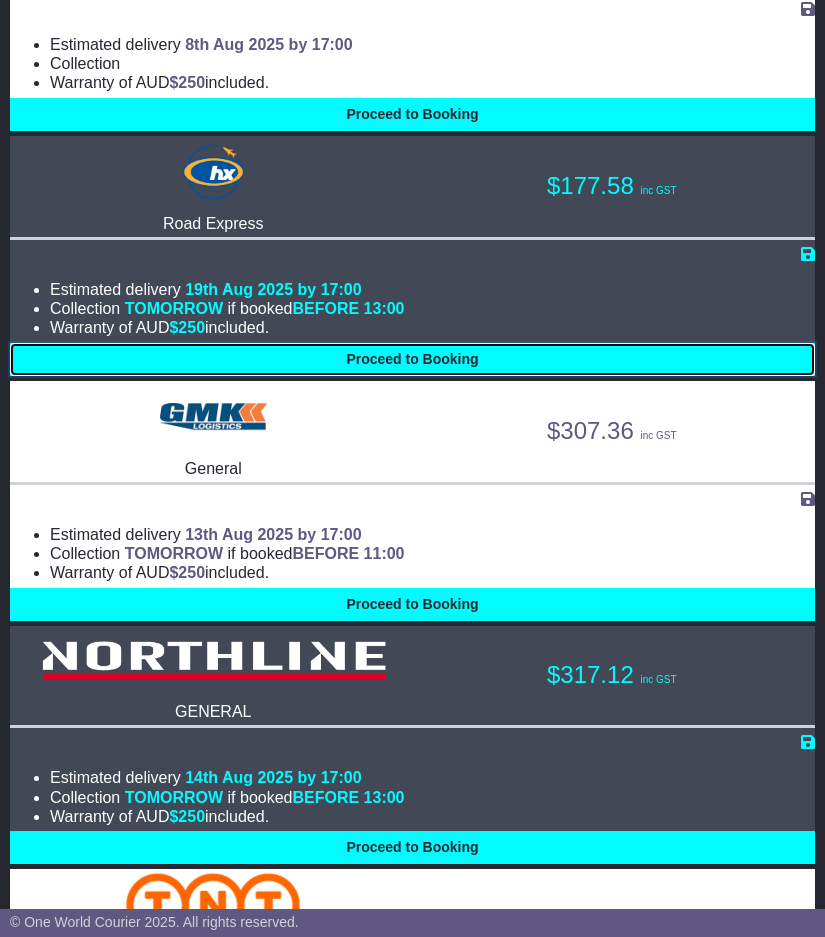 click on "Proceed to Booking" at bounding box center (412, 359) 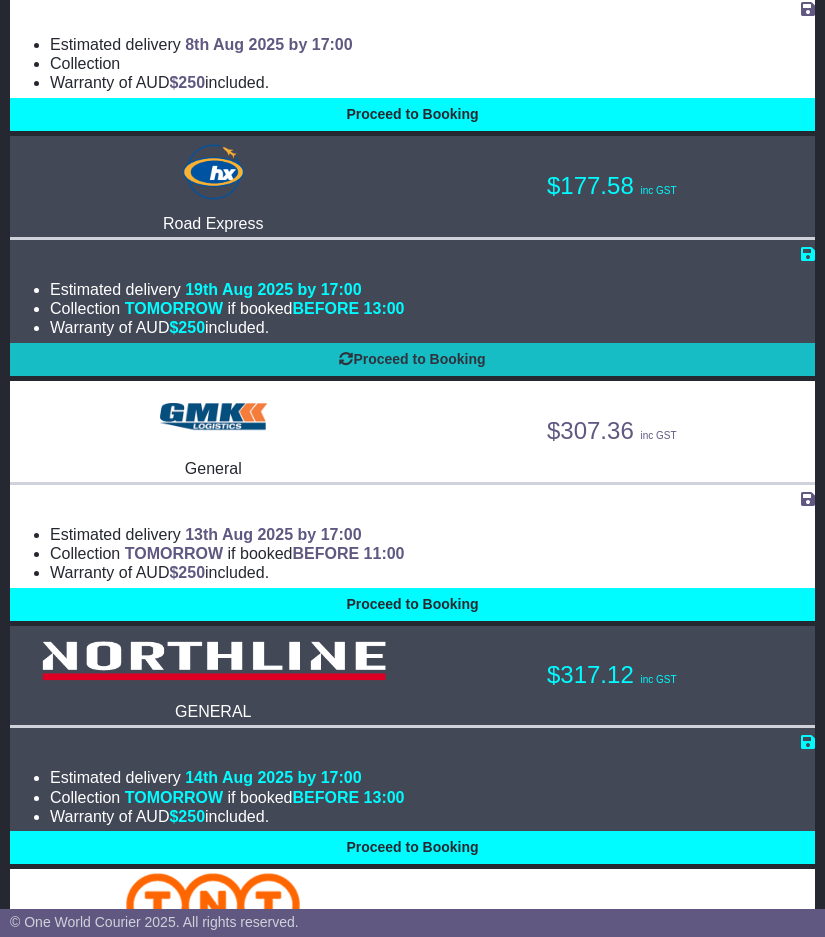 select on "**********" 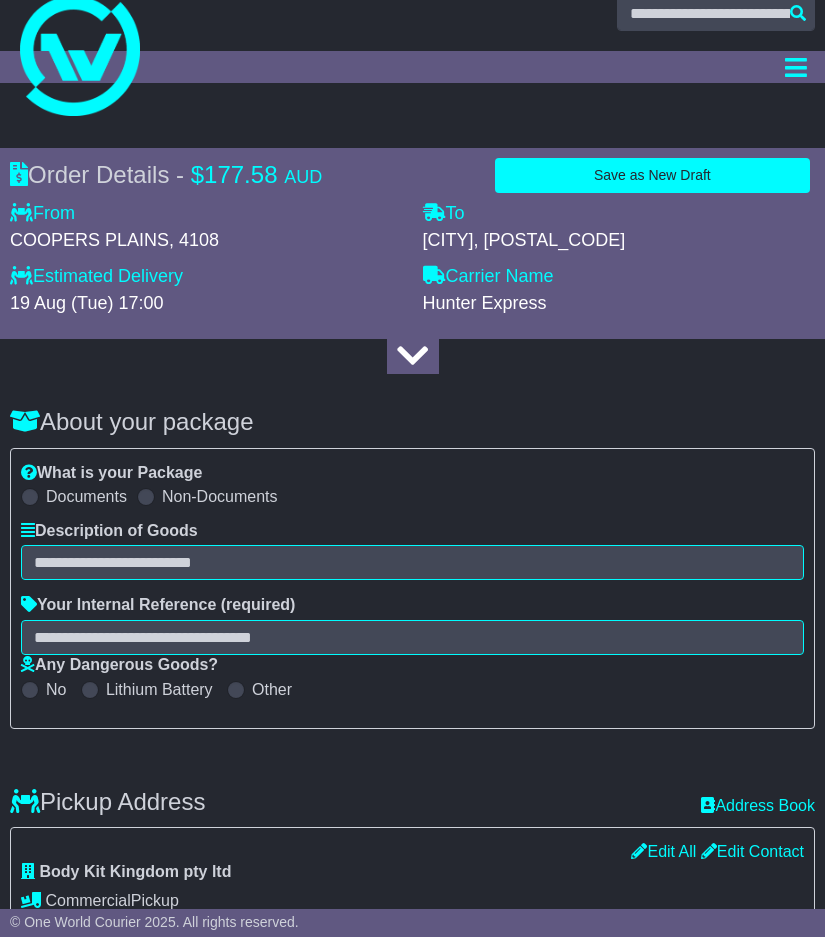 scroll, scrollTop: 0, scrollLeft: 0, axis: both 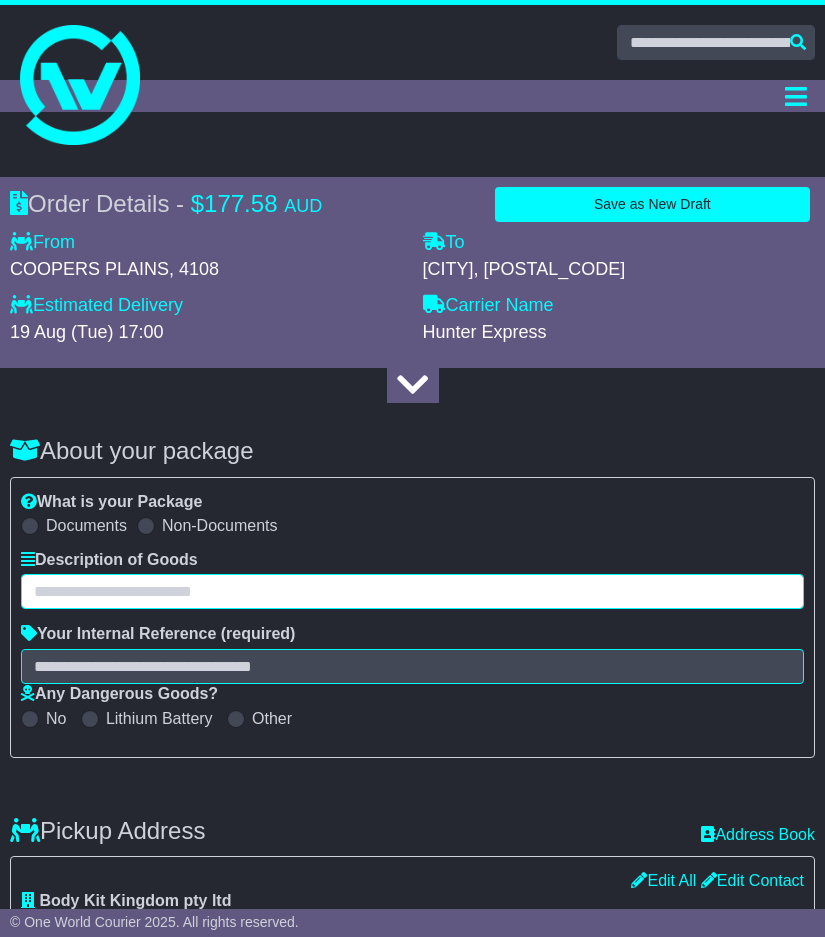 click at bounding box center [412, 591] 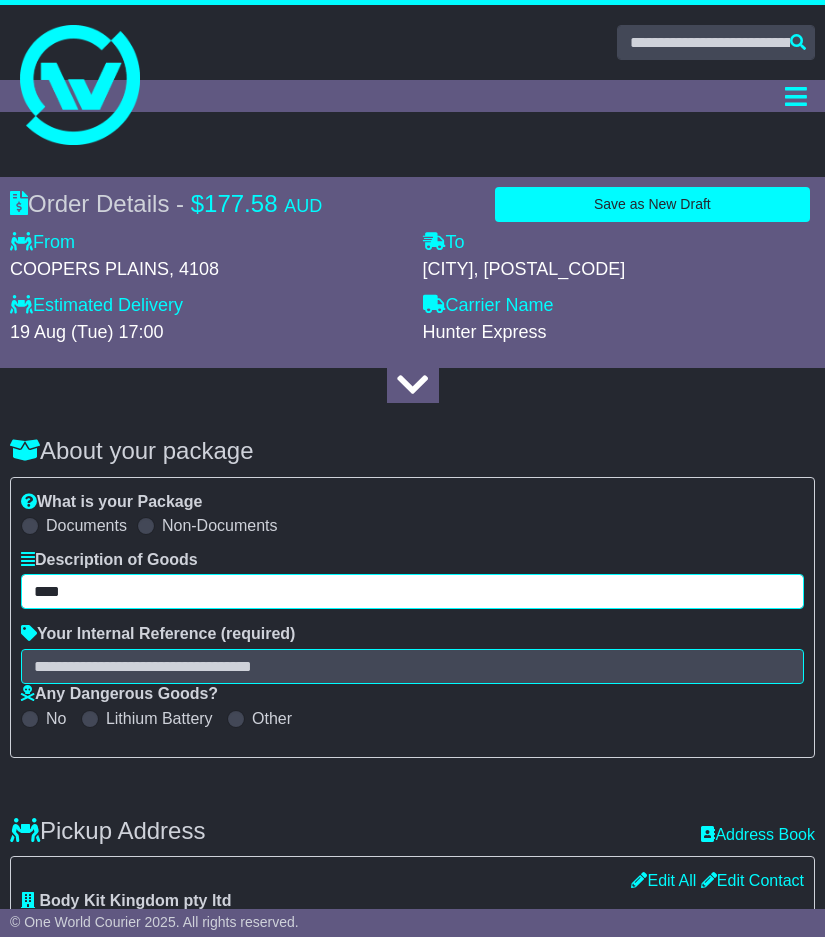 type on "****" 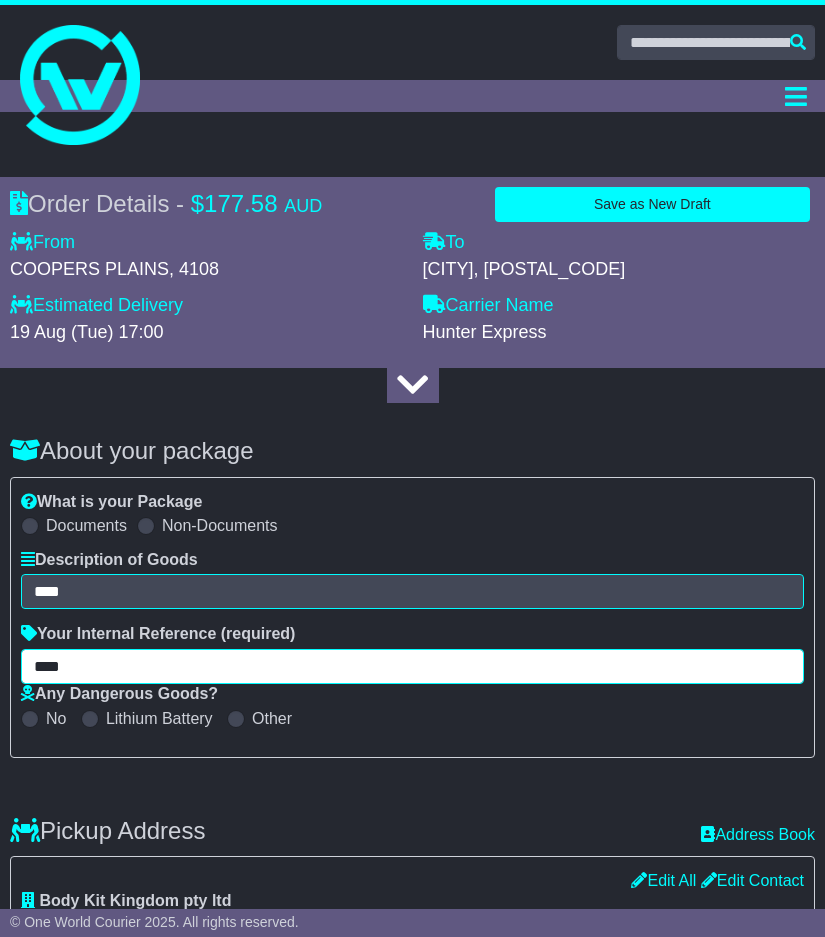 type on "****" 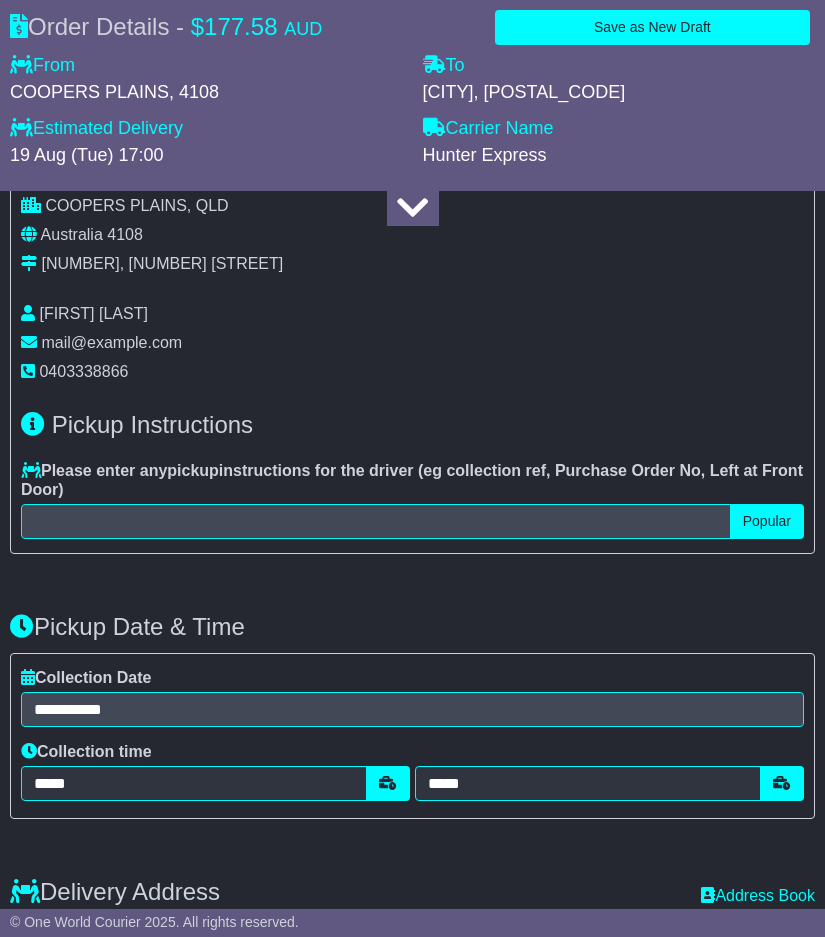 scroll, scrollTop: 800, scrollLeft: 0, axis: vertical 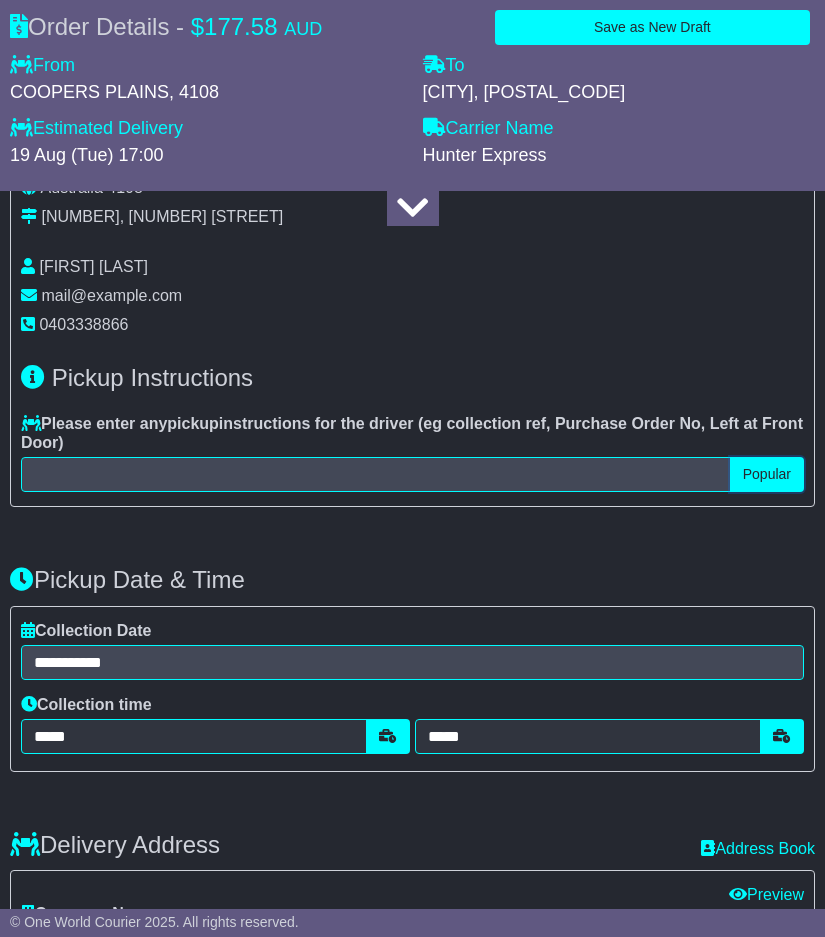 click on "Popular" at bounding box center (767, 474) 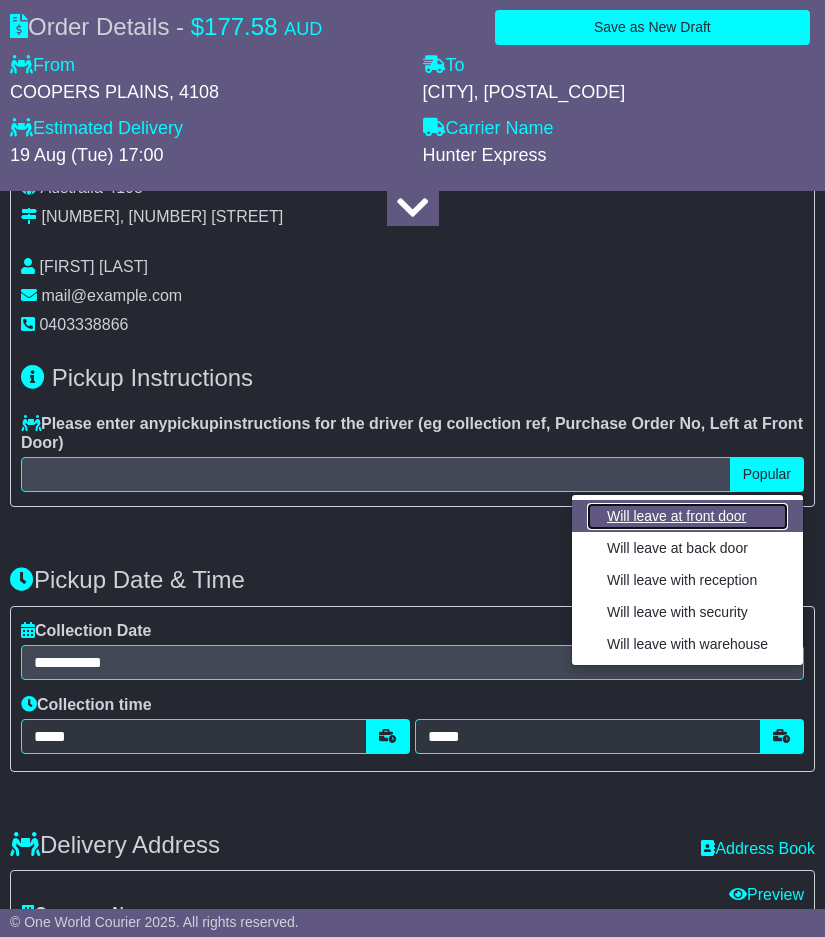click on "Will leave at front door" at bounding box center (687, 516) 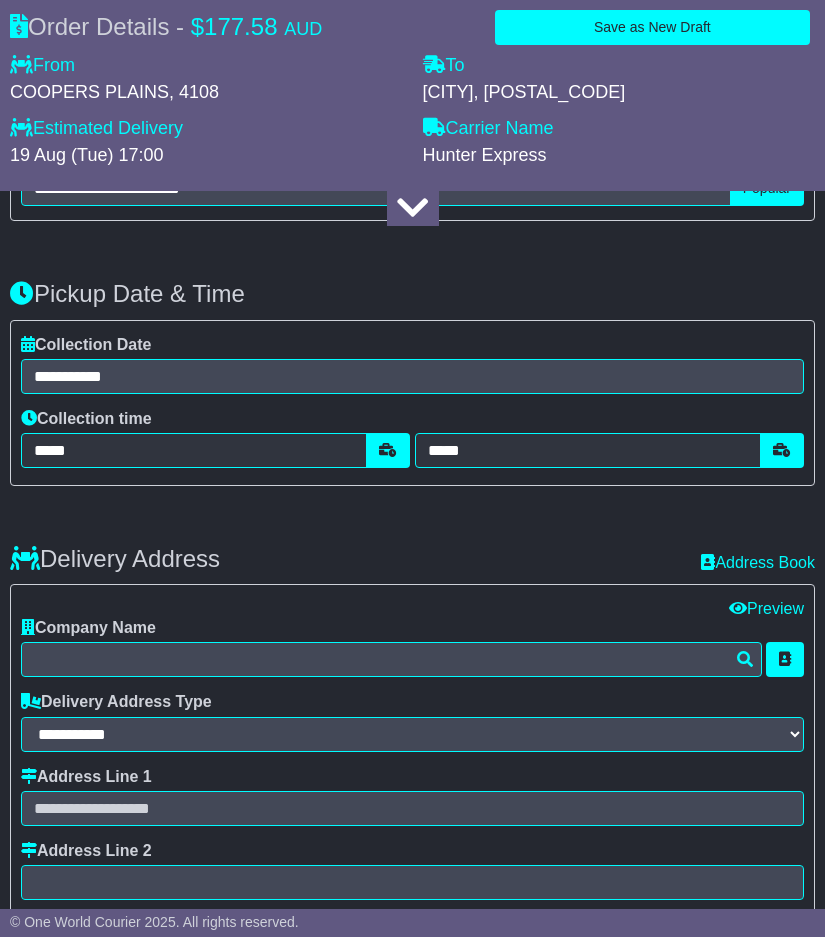 scroll, scrollTop: 1100, scrollLeft: 0, axis: vertical 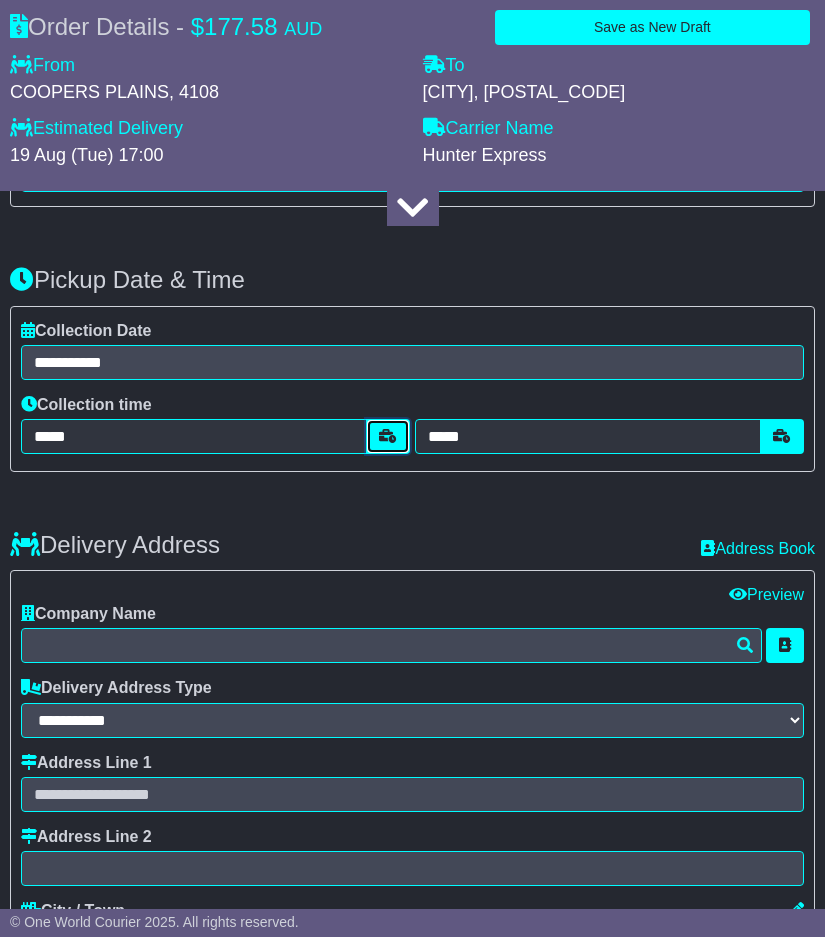 click at bounding box center [388, 436] 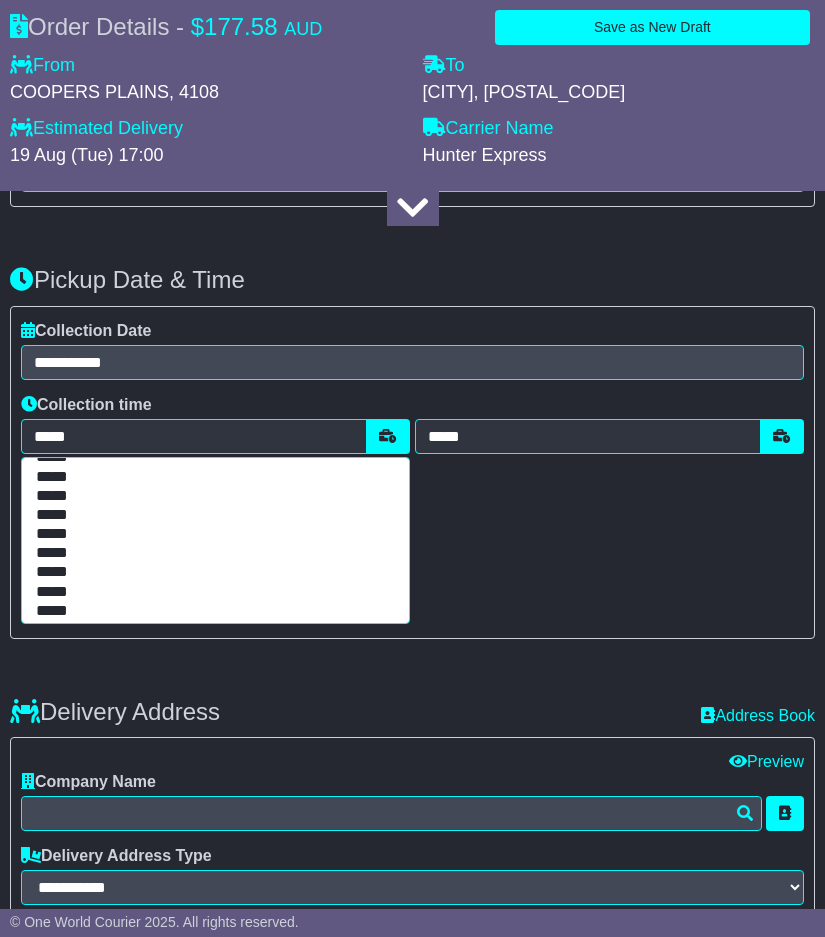 scroll, scrollTop: 400, scrollLeft: 0, axis: vertical 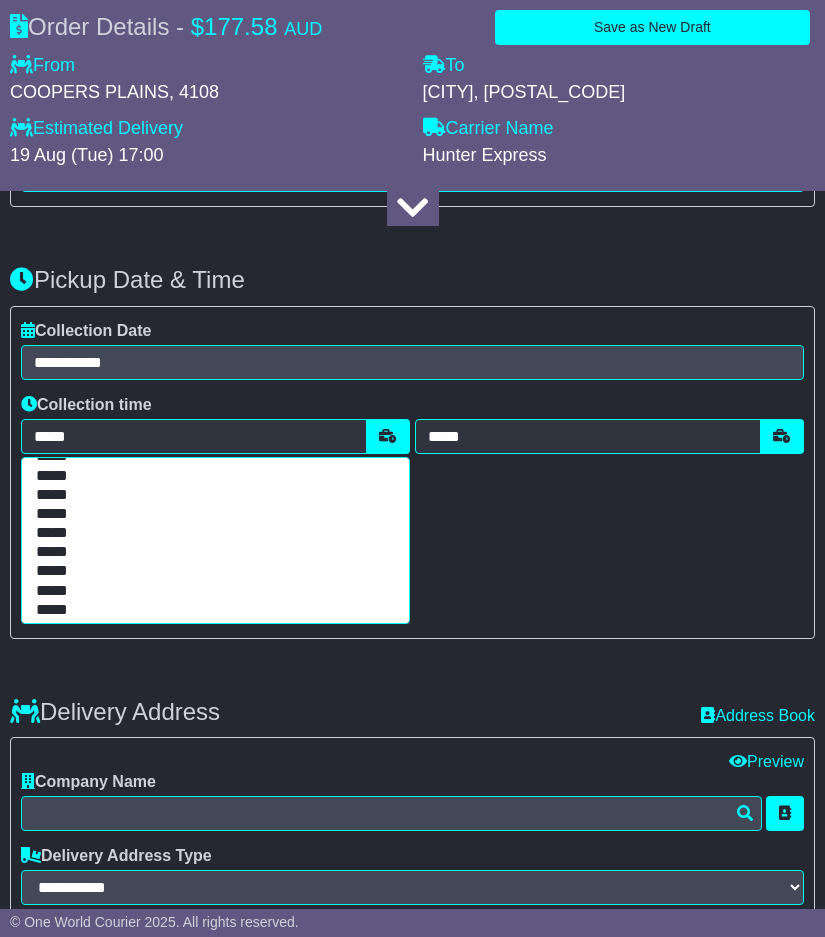 click on "*****" at bounding box center (211, 495) 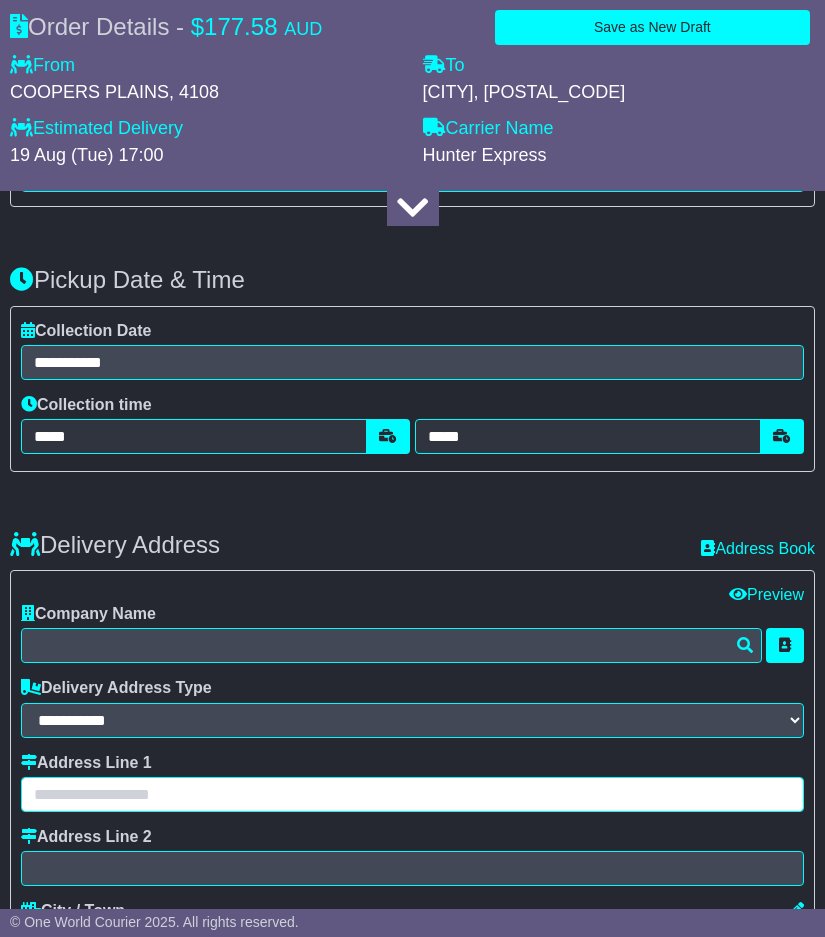 click at bounding box center [412, 794] 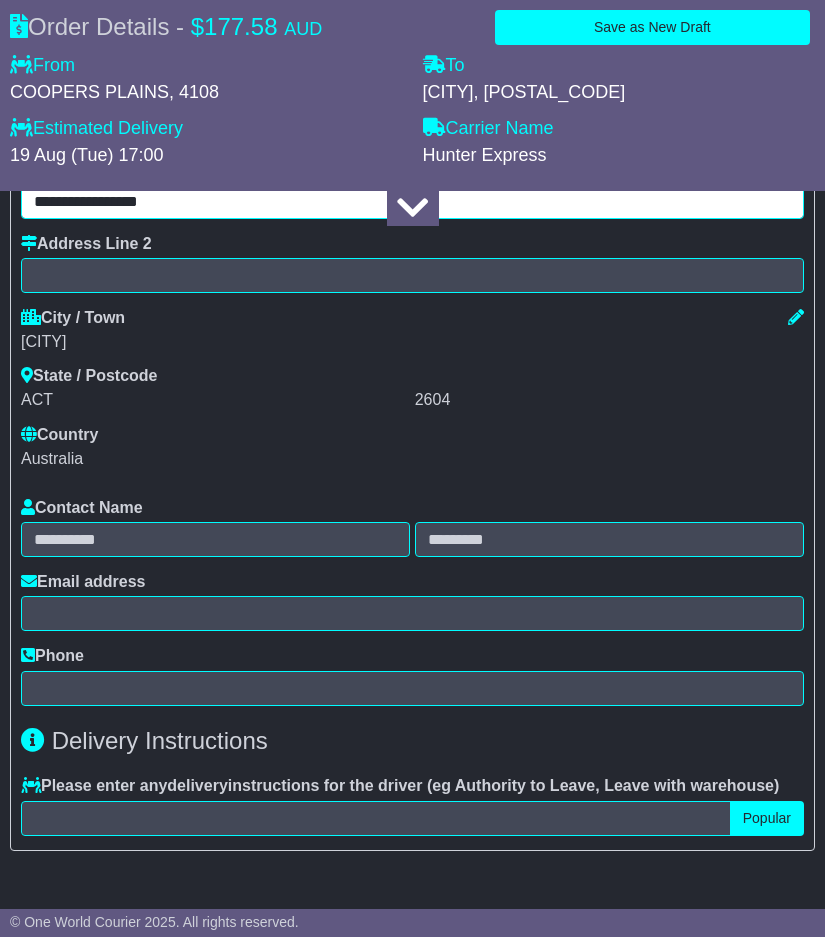 scroll, scrollTop: 1700, scrollLeft: 0, axis: vertical 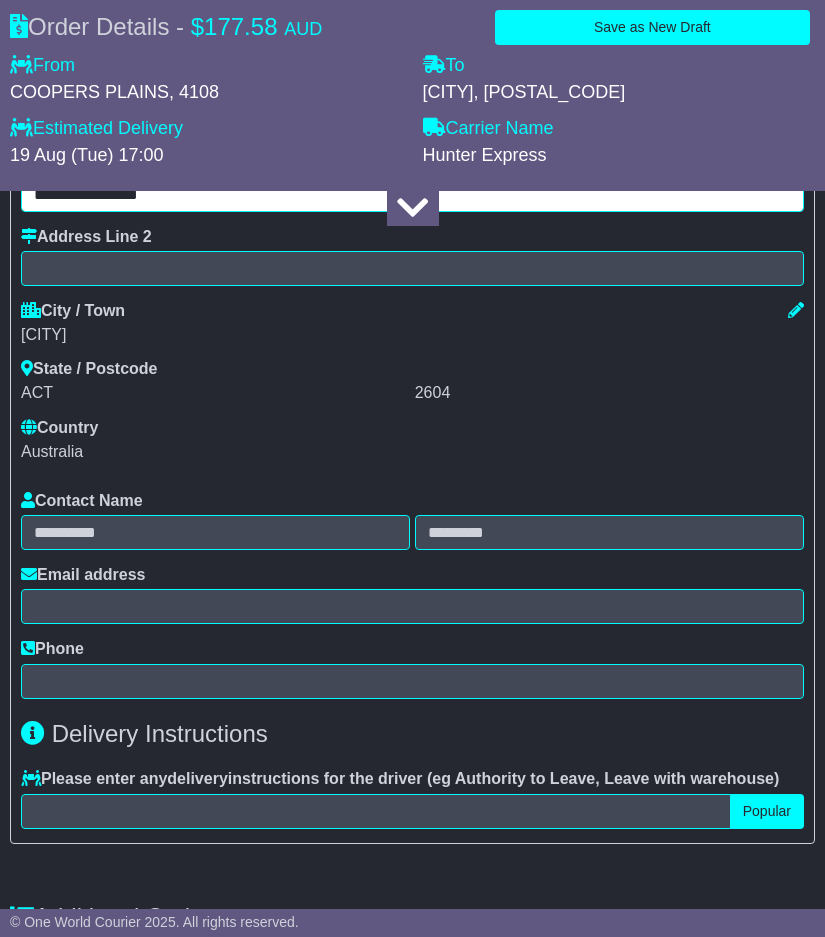 type on "**********" 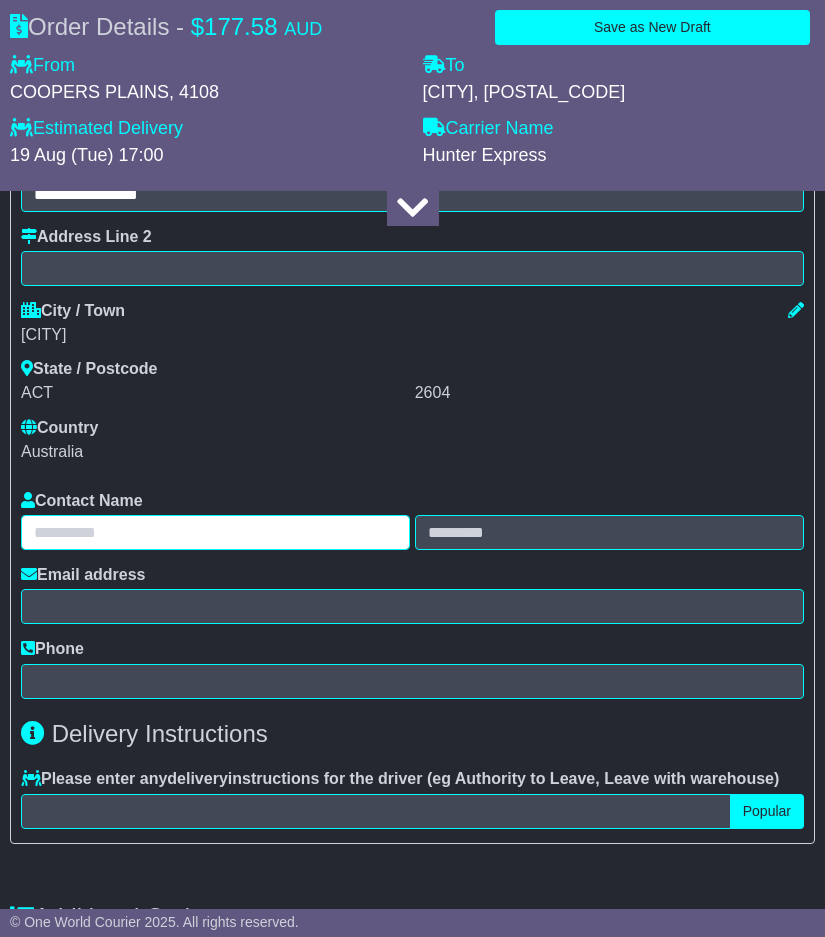 click at bounding box center (215, 532) 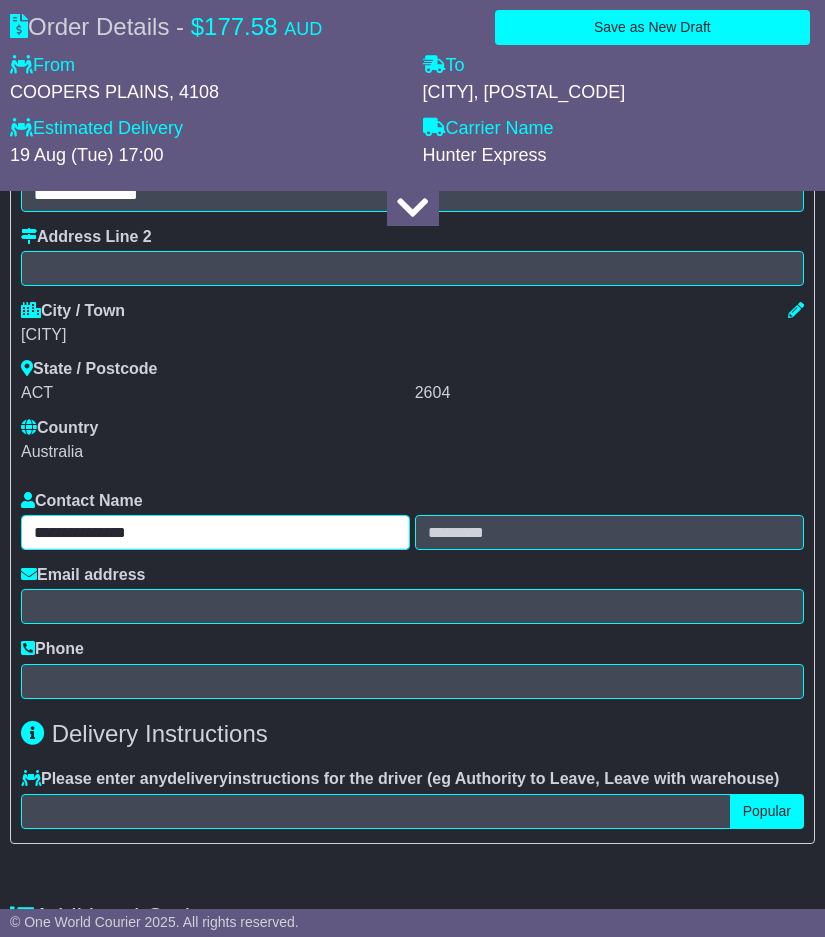 drag, startPoint x: 78, startPoint y: 524, endPoint x: 229, endPoint y: 508, distance: 151.84532 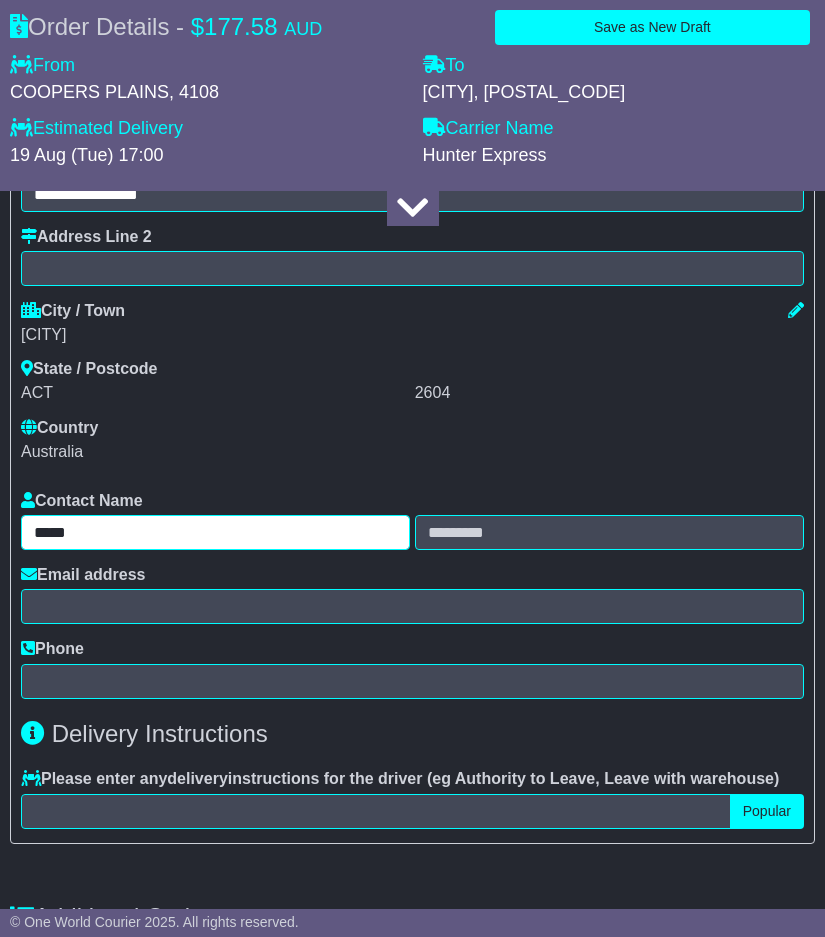 type on "****" 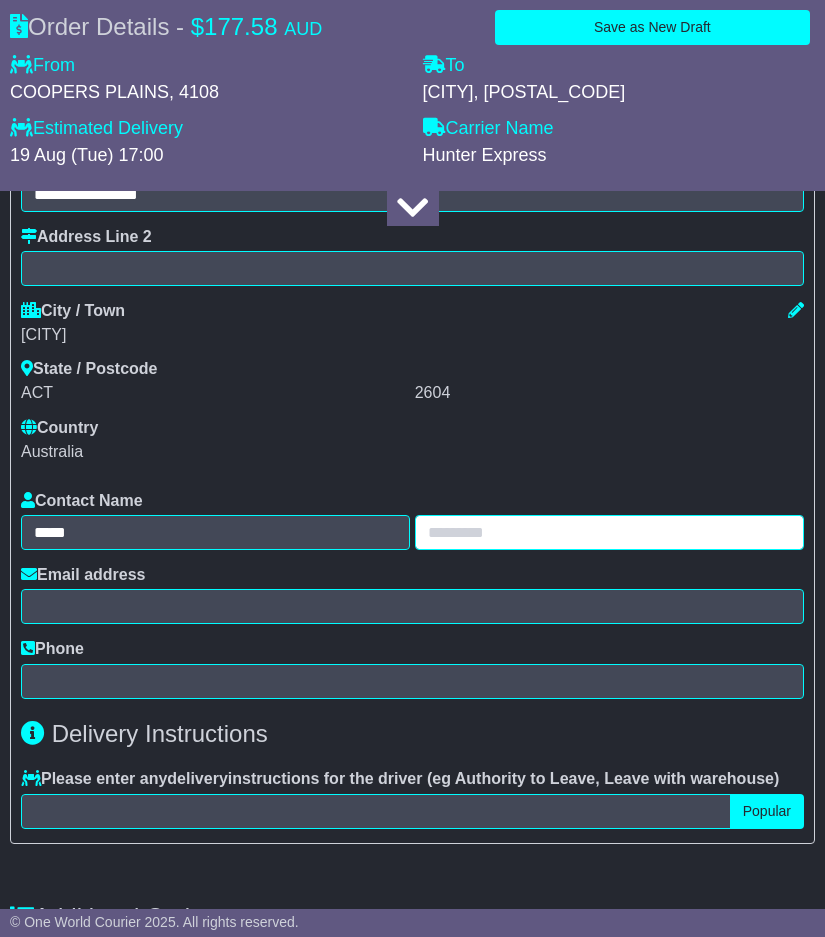 paste on "**********" 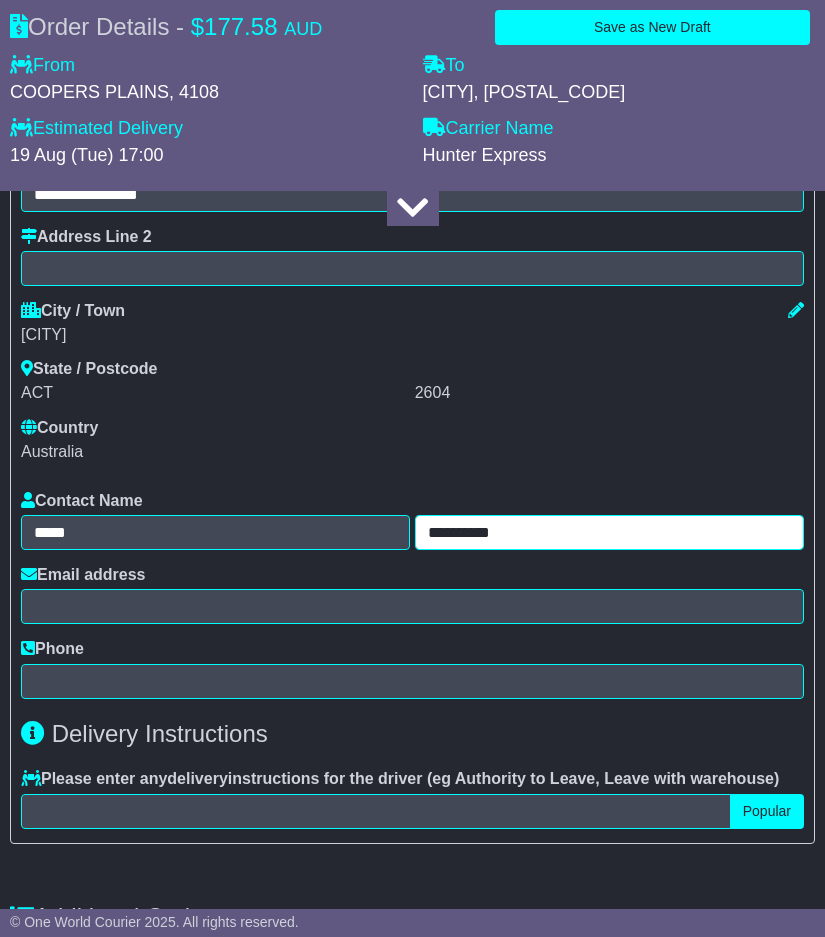 type on "**********" 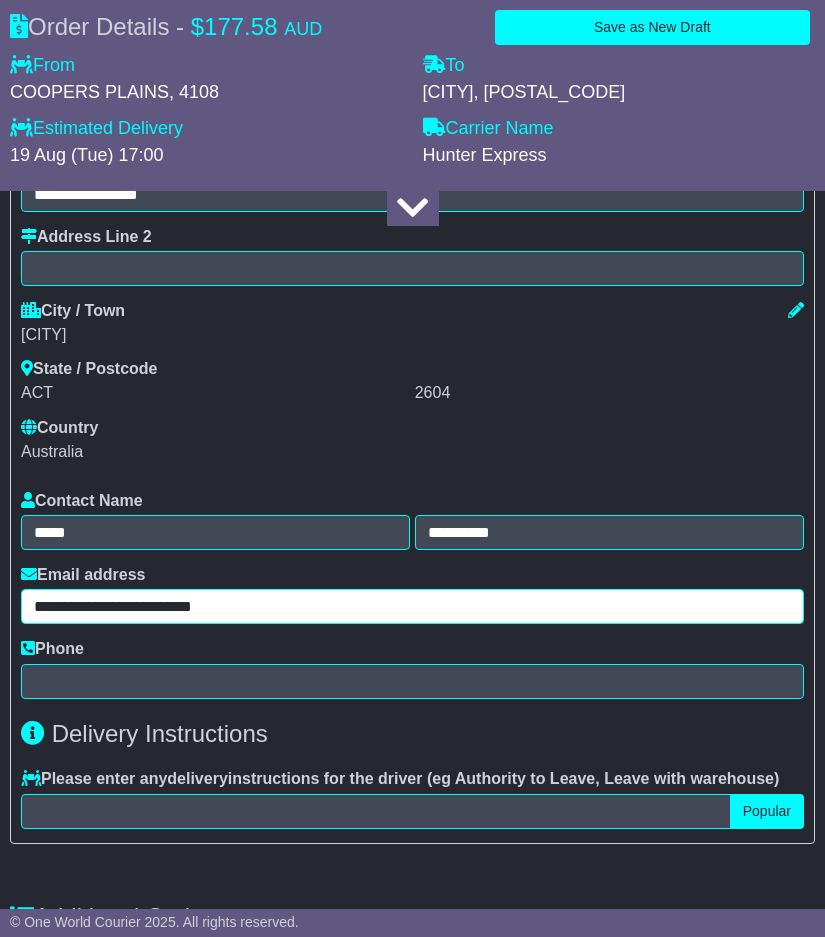 type on "**********" 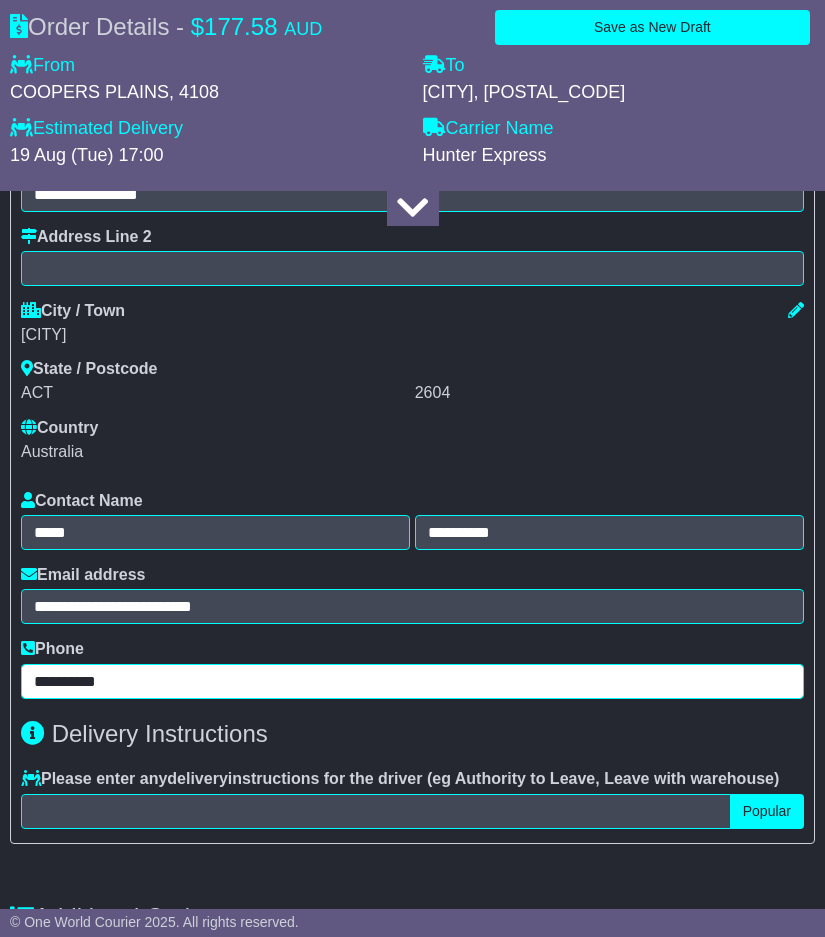 type on "**********" 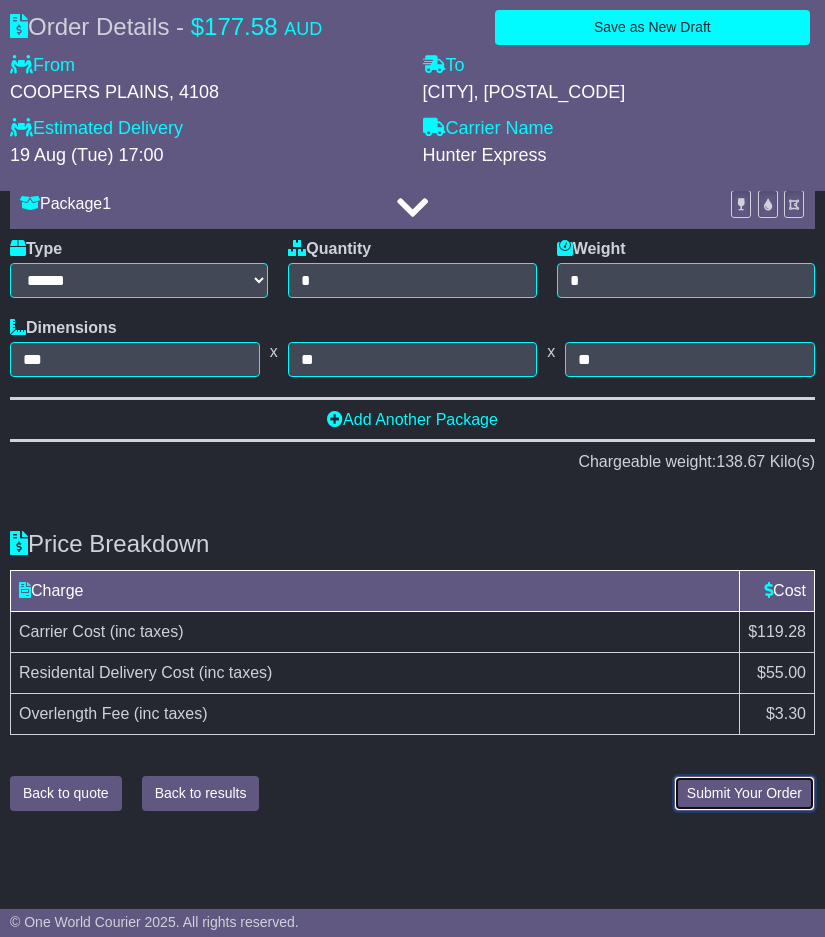 click on "Submit Your Order" at bounding box center (744, 793) 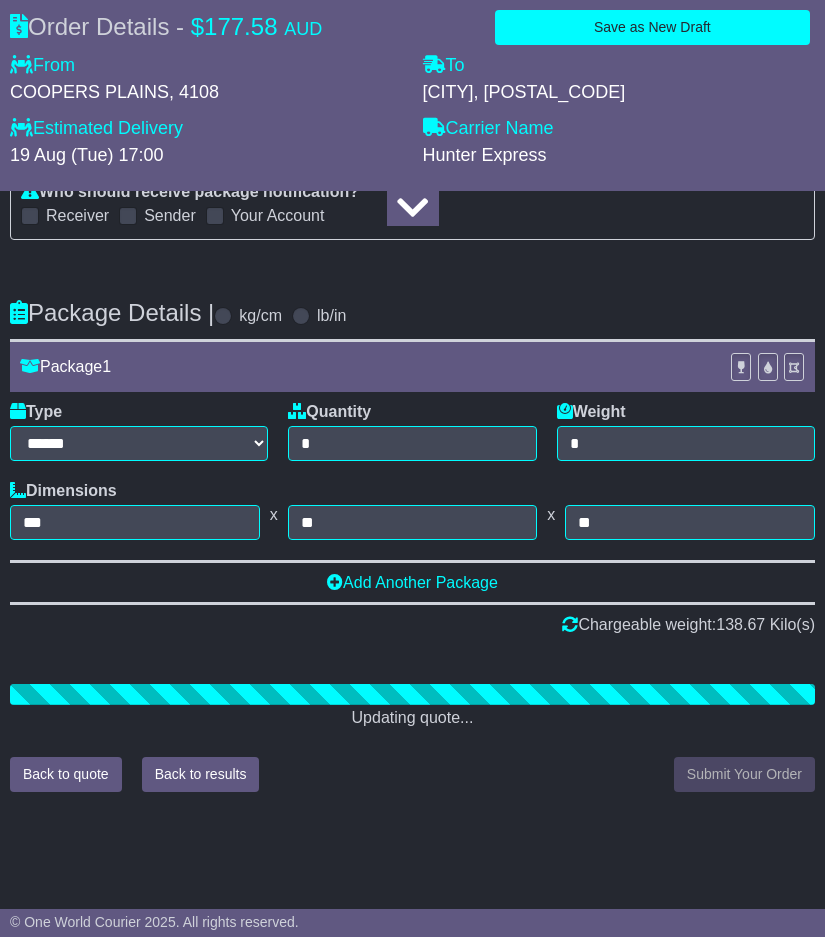 scroll, scrollTop: 2900, scrollLeft: 0, axis: vertical 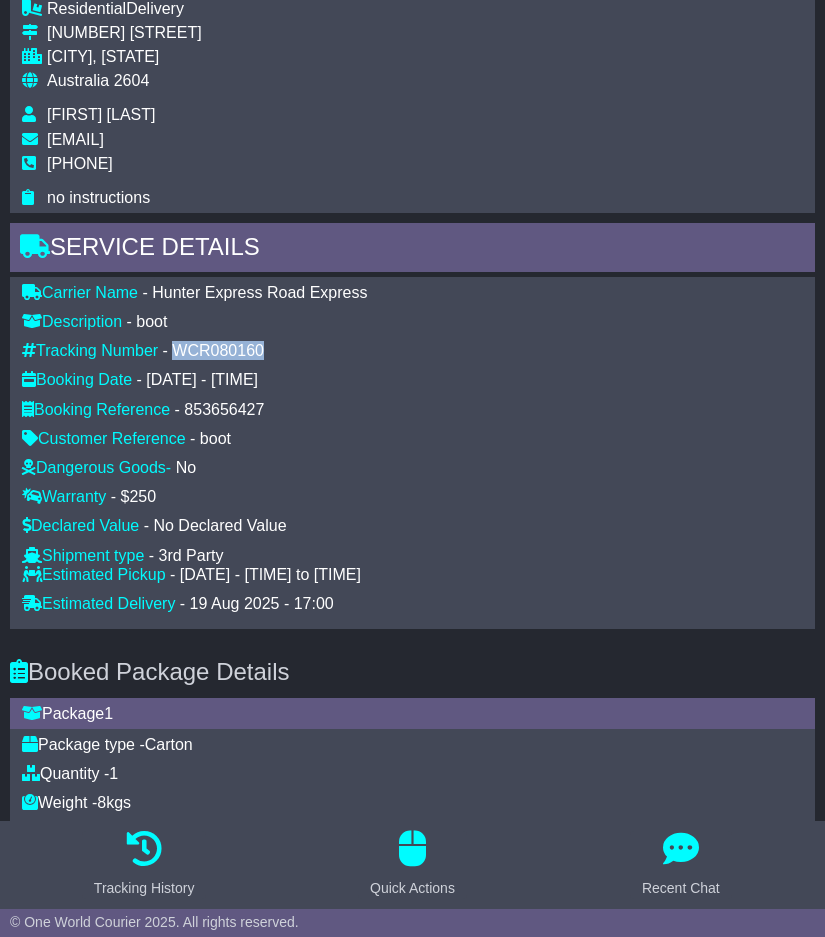 drag, startPoint x: 272, startPoint y: 348, endPoint x: 177, endPoint y: 348, distance: 95 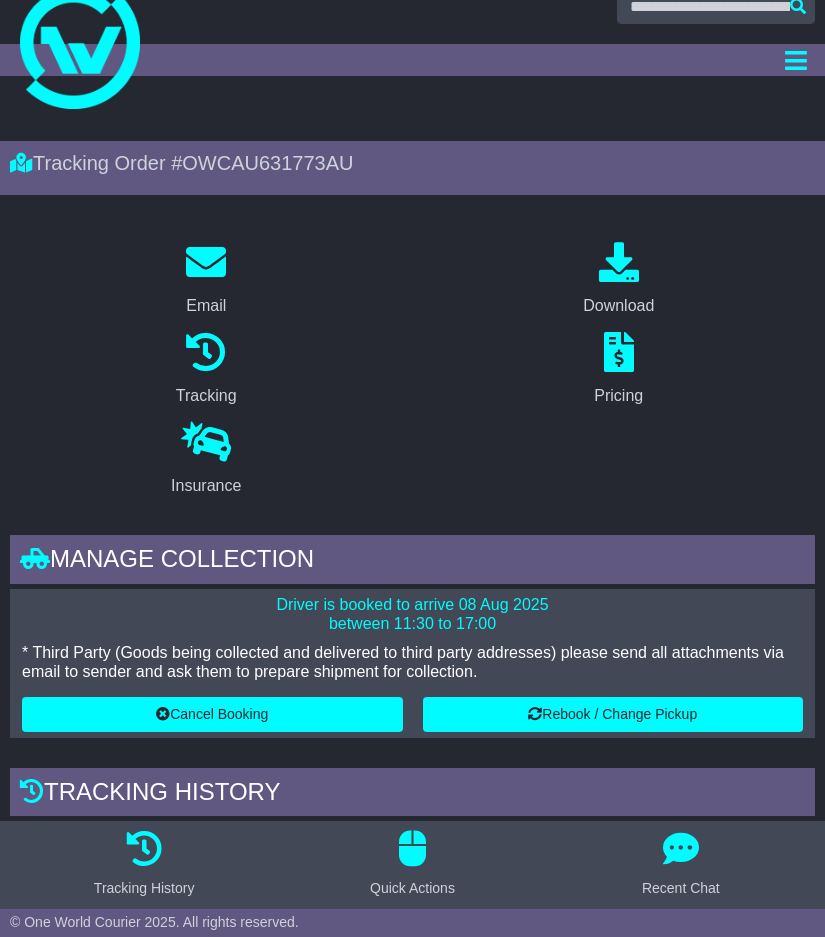 scroll, scrollTop: 0, scrollLeft: 0, axis: both 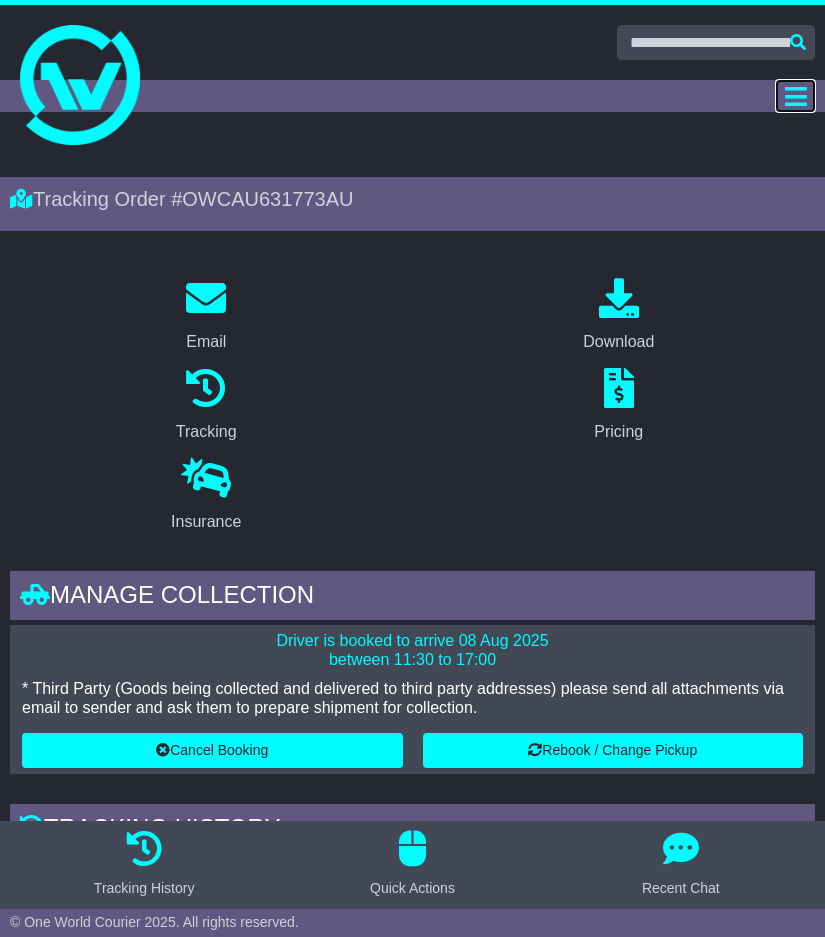 click at bounding box center (796, 96) 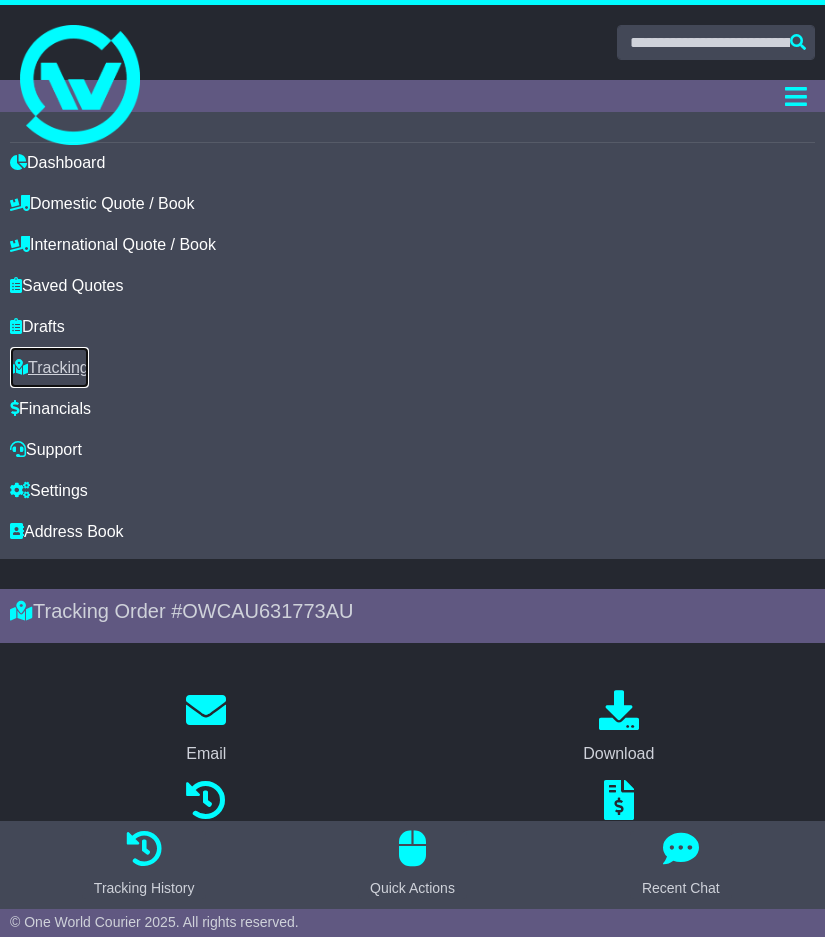 click on "Tracking" at bounding box center [49, 367] 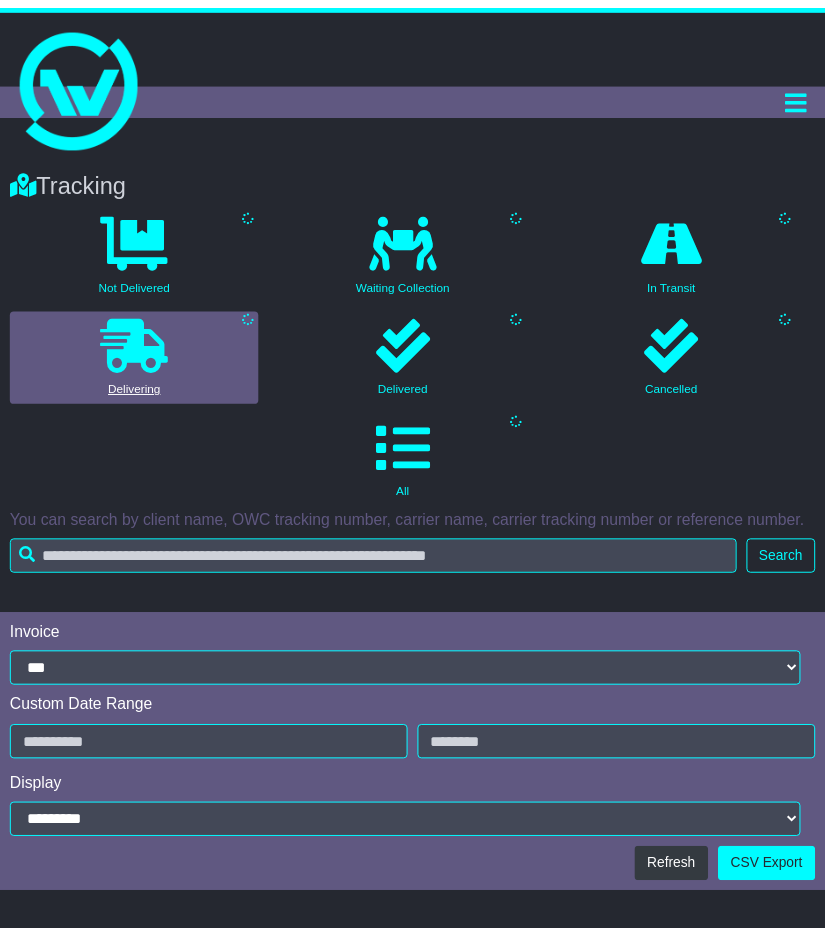 scroll, scrollTop: 0, scrollLeft: 0, axis: both 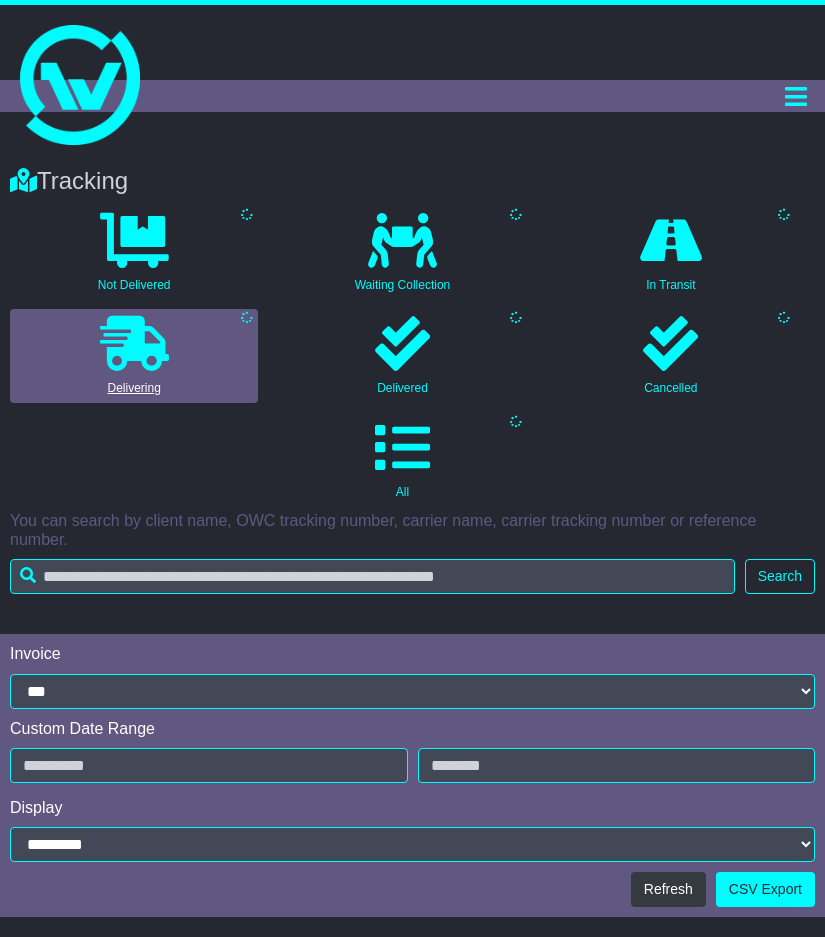 type on "**********" 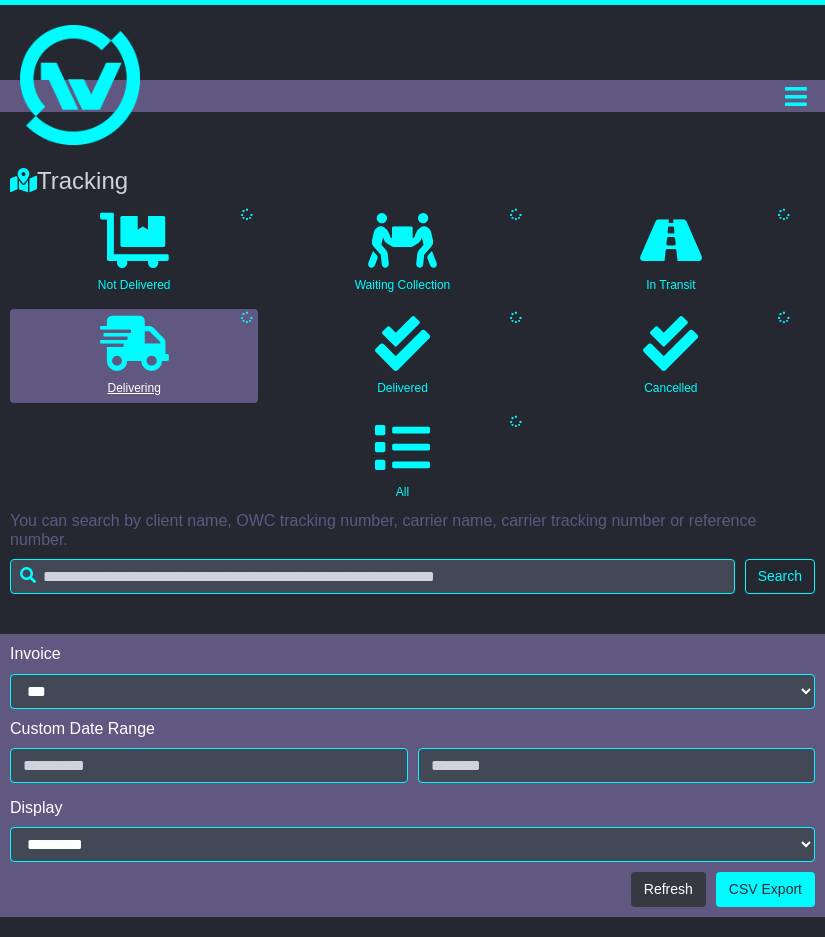 type on "**********" 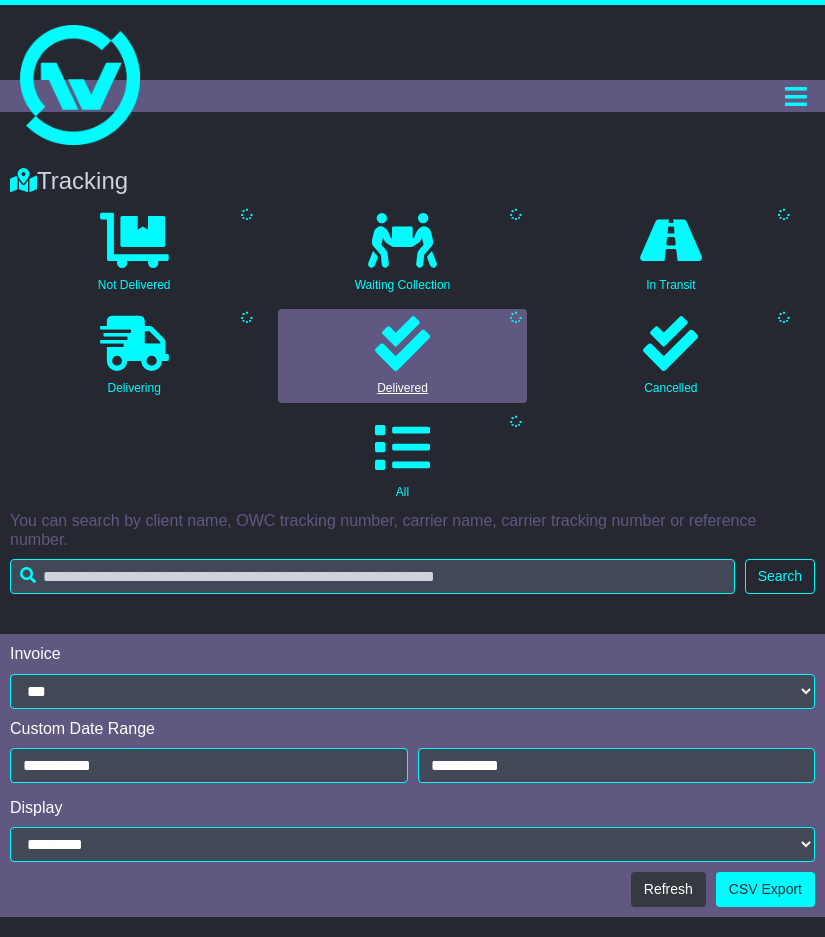 scroll, scrollTop: 0, scrollLeft: 0, axis: both 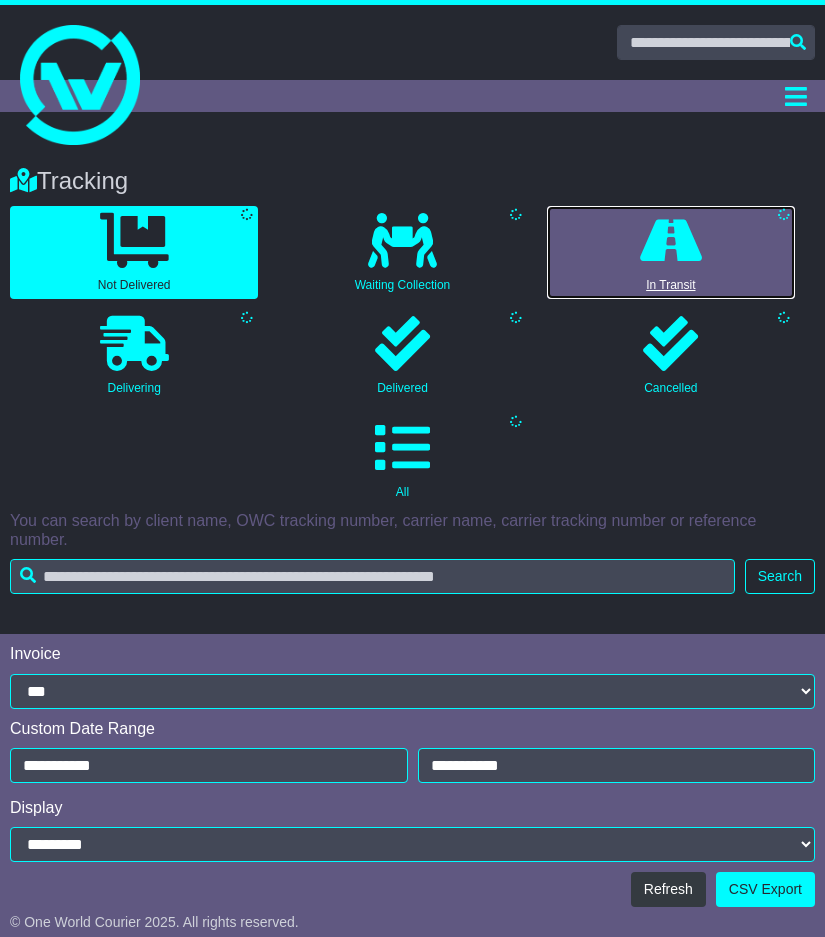 click at bounding box center [671, 240] 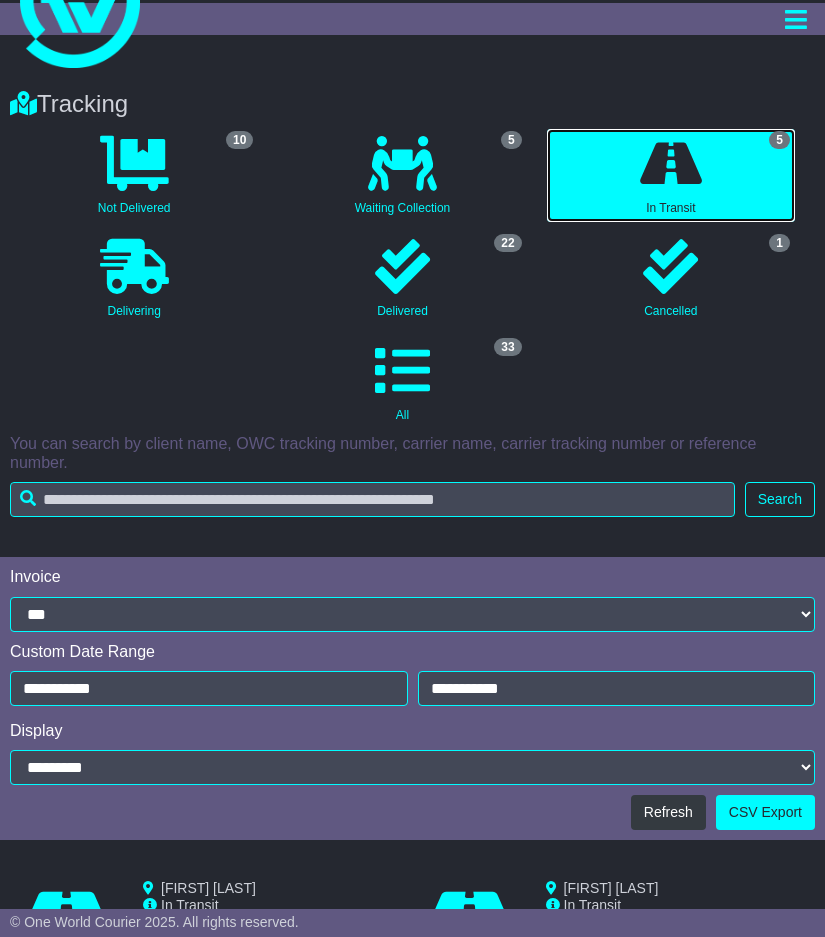 scroll, scrollTop: 0, scrollLeft: 0, axis: both 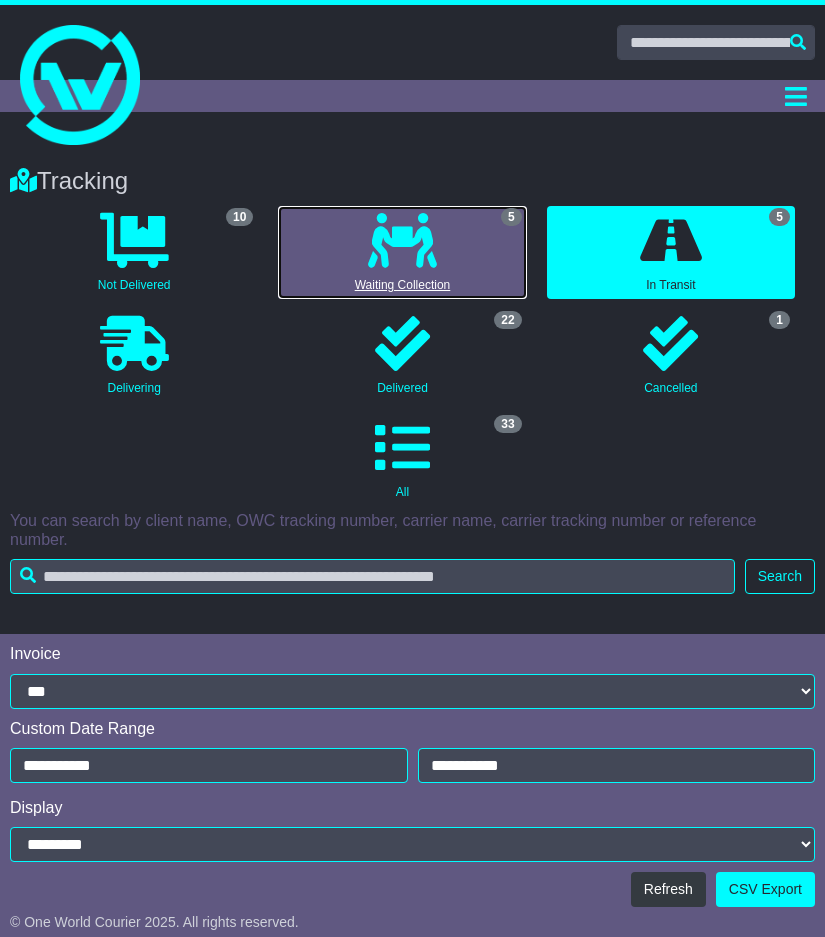 click at bounding box center (402, 240) 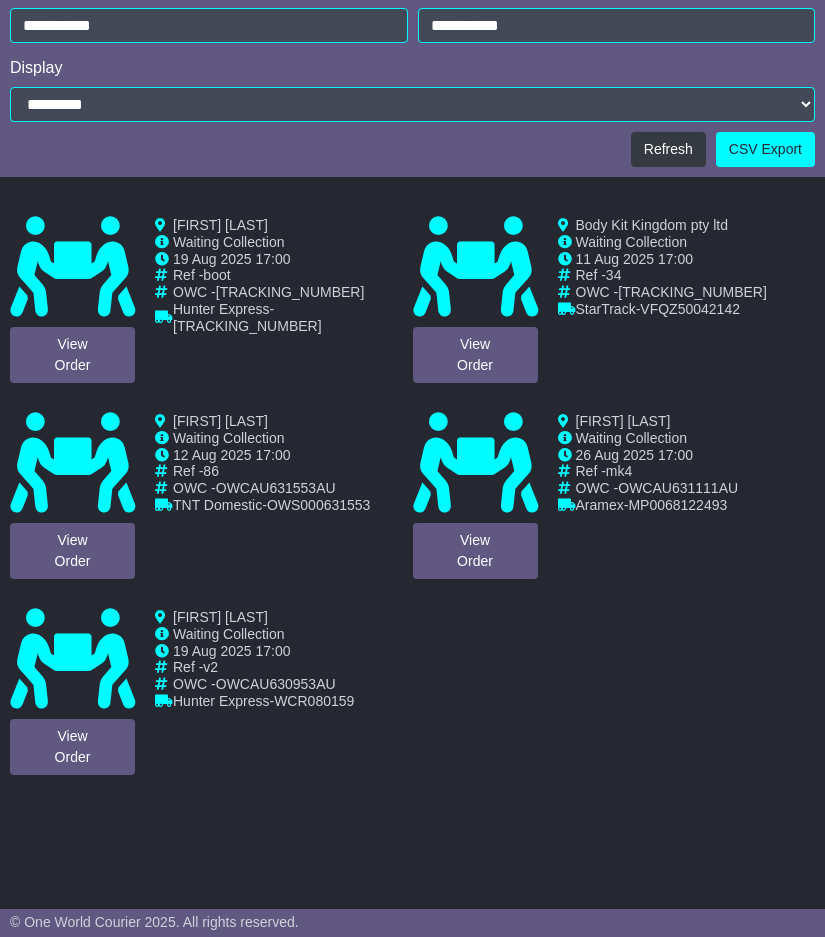 scroll, scrollTop: 753, scrollLeft: 0, axis: vertical 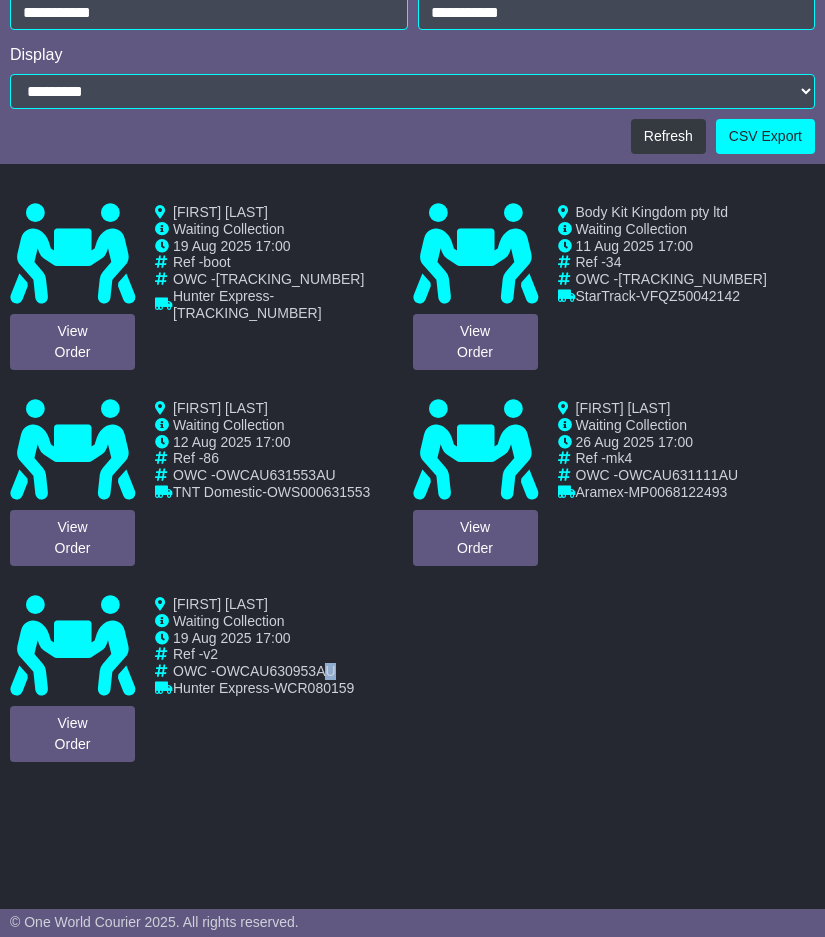 click on "OWCAU630953AU" at bounding box center [276, 671] 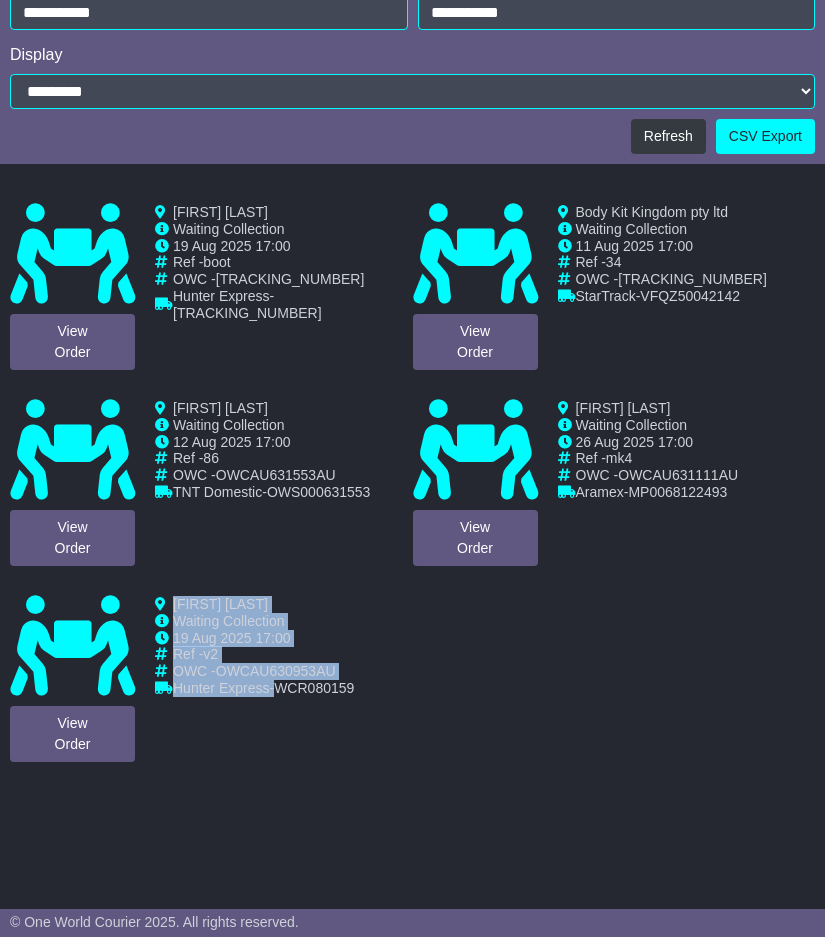 drag, startPoint x: 369, startPoint y: 685, endPoint x: 285, endPoint y: 681, distance: 84.095184 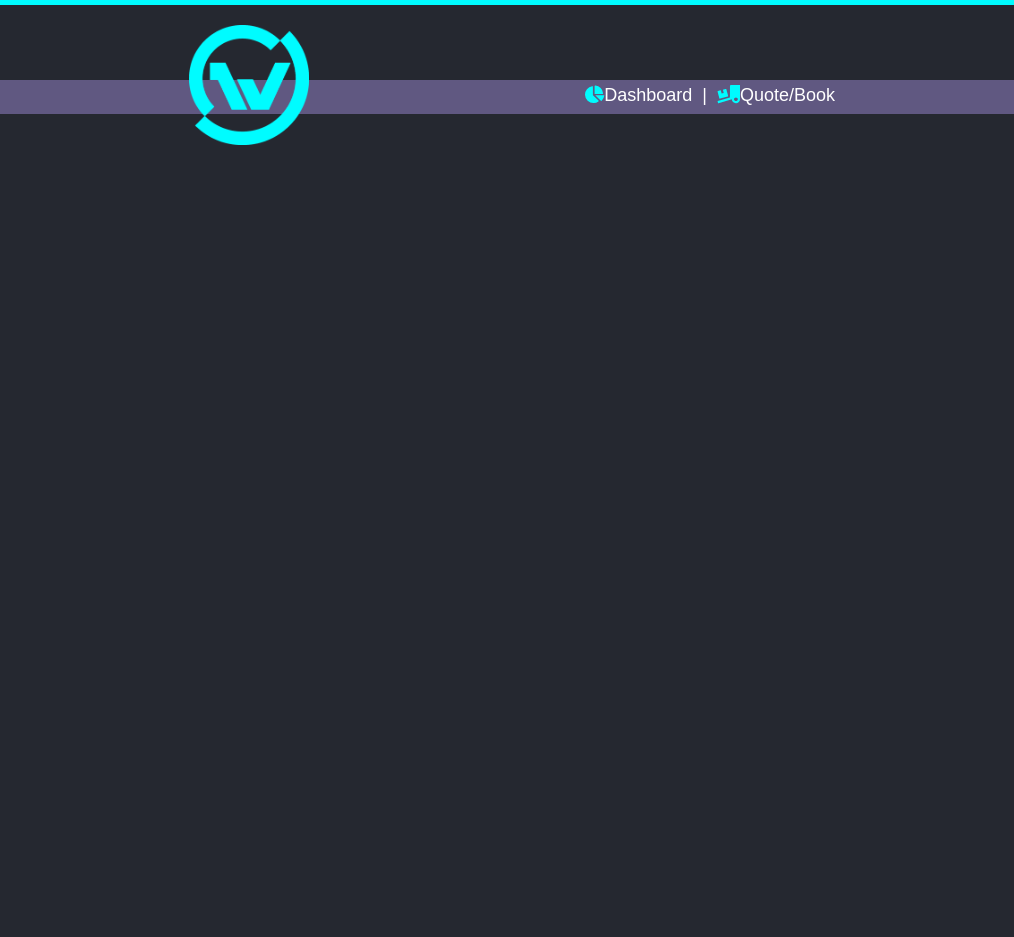 scroll, scrollTop: 0, scrollLeft: 0, axis: both 